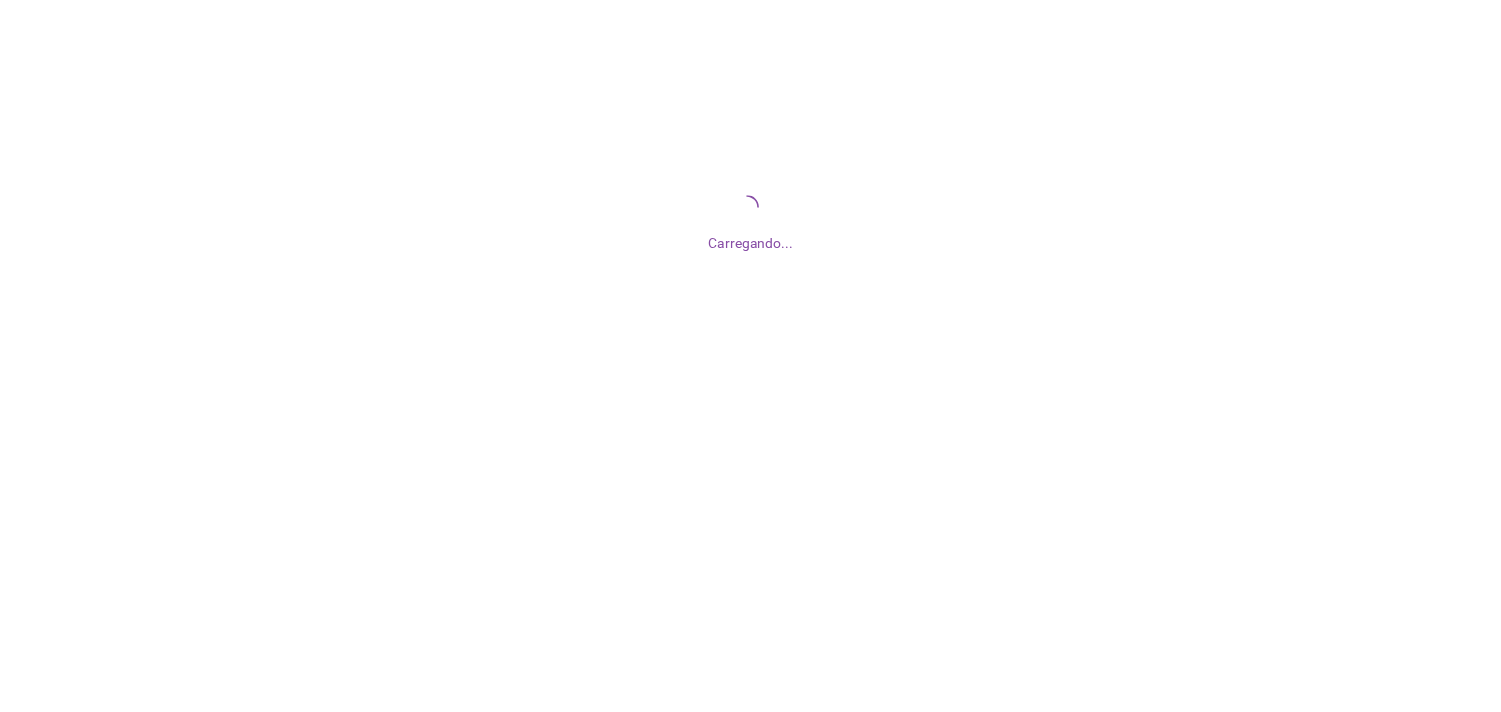 scroll, scrollTop: 0, scrollLeft: 0, axis: both 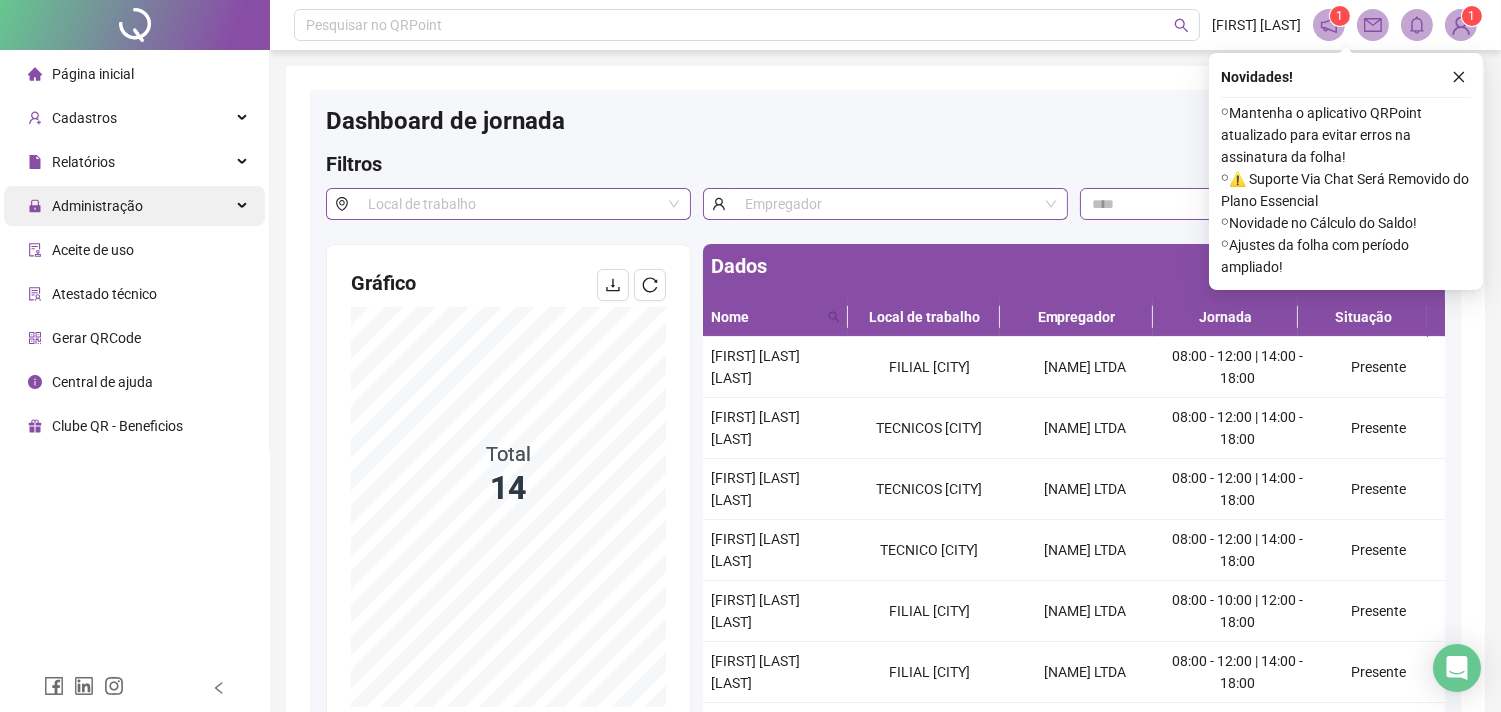 click on "Administração" at bounding box center (134, 206) 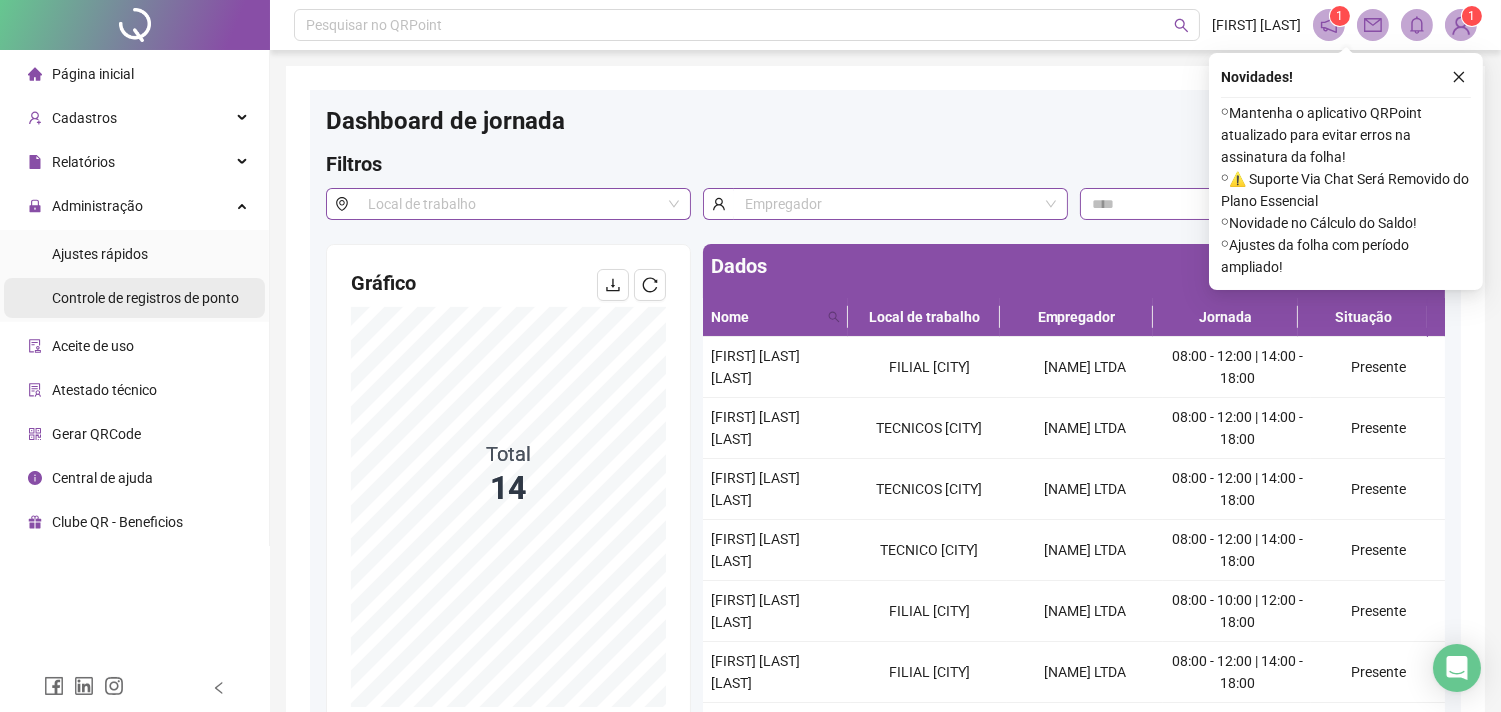 click on "Controle de registros de ponto" at bounding box center [145, 298] 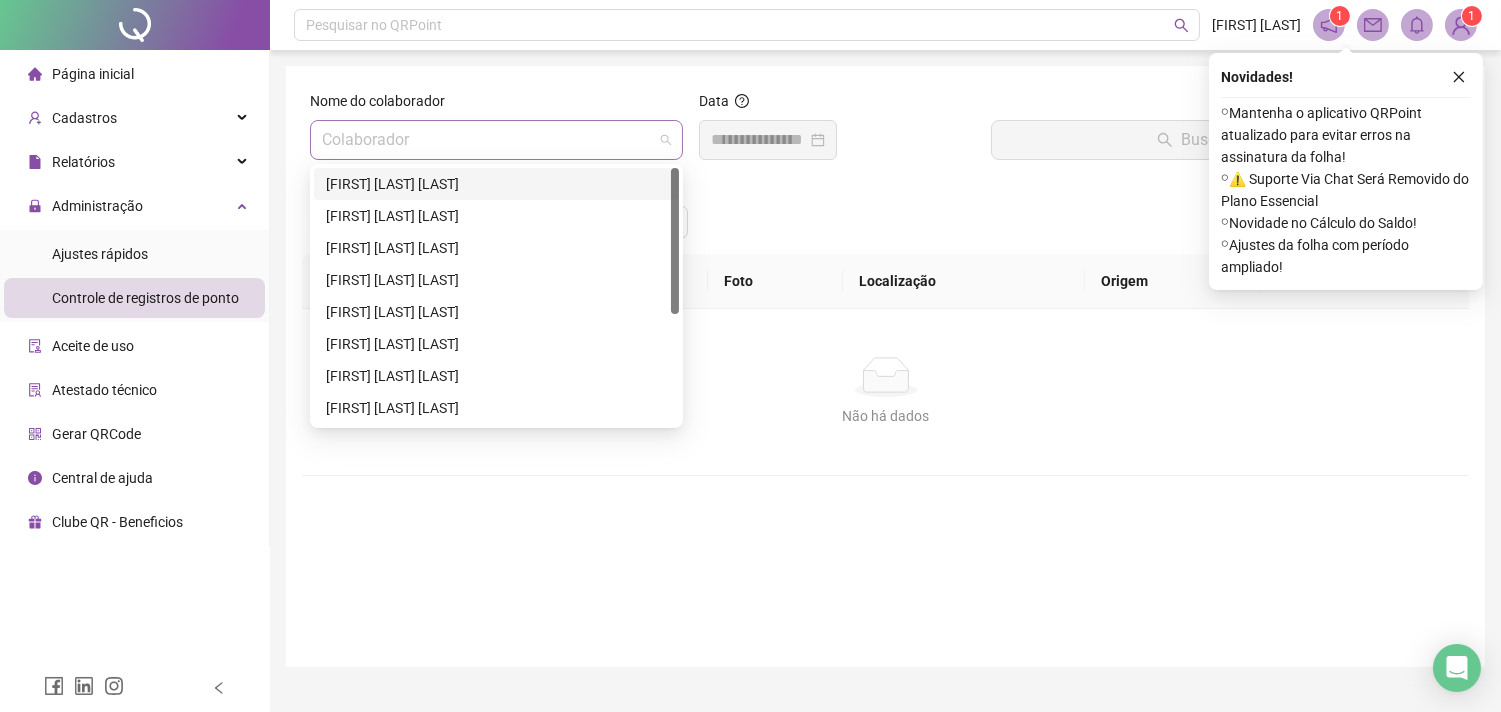 click at bounding box center (496, 140) 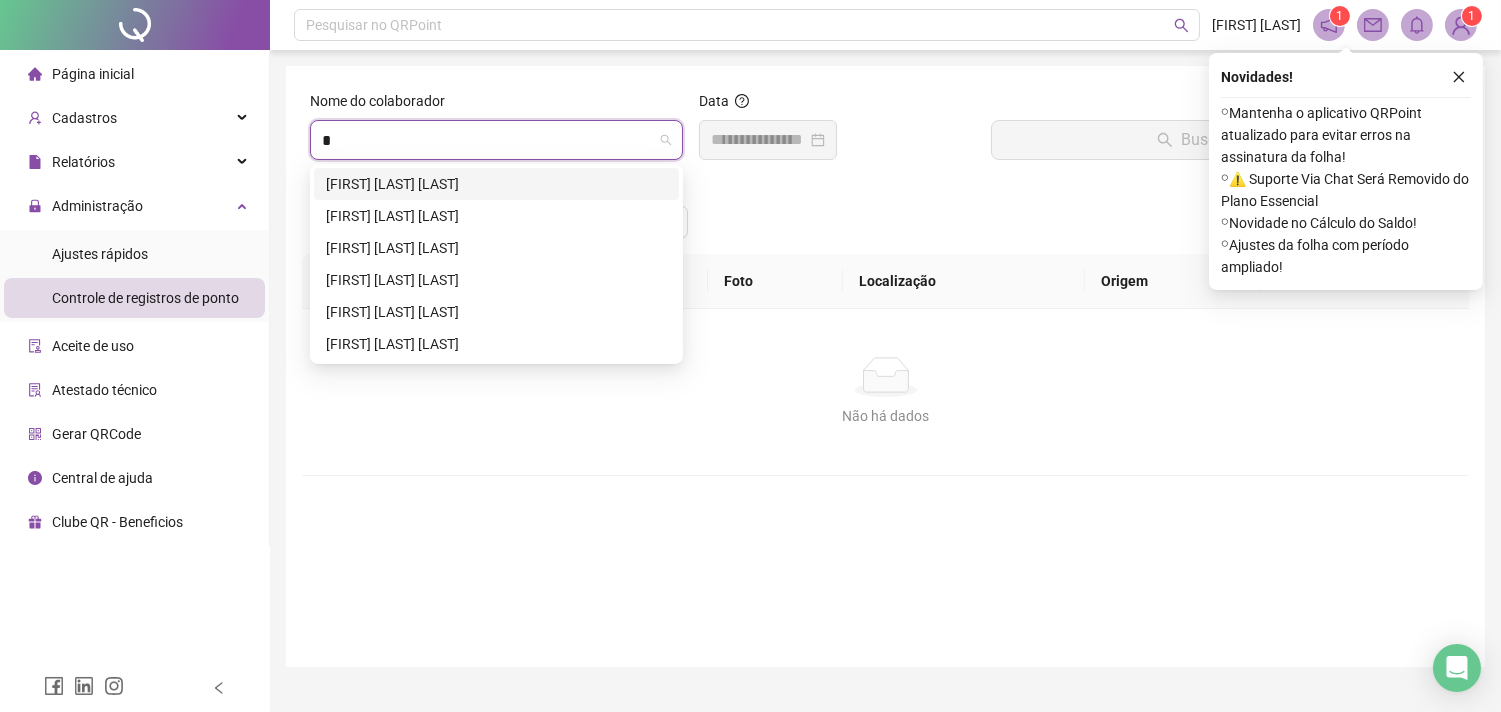 type on "**" 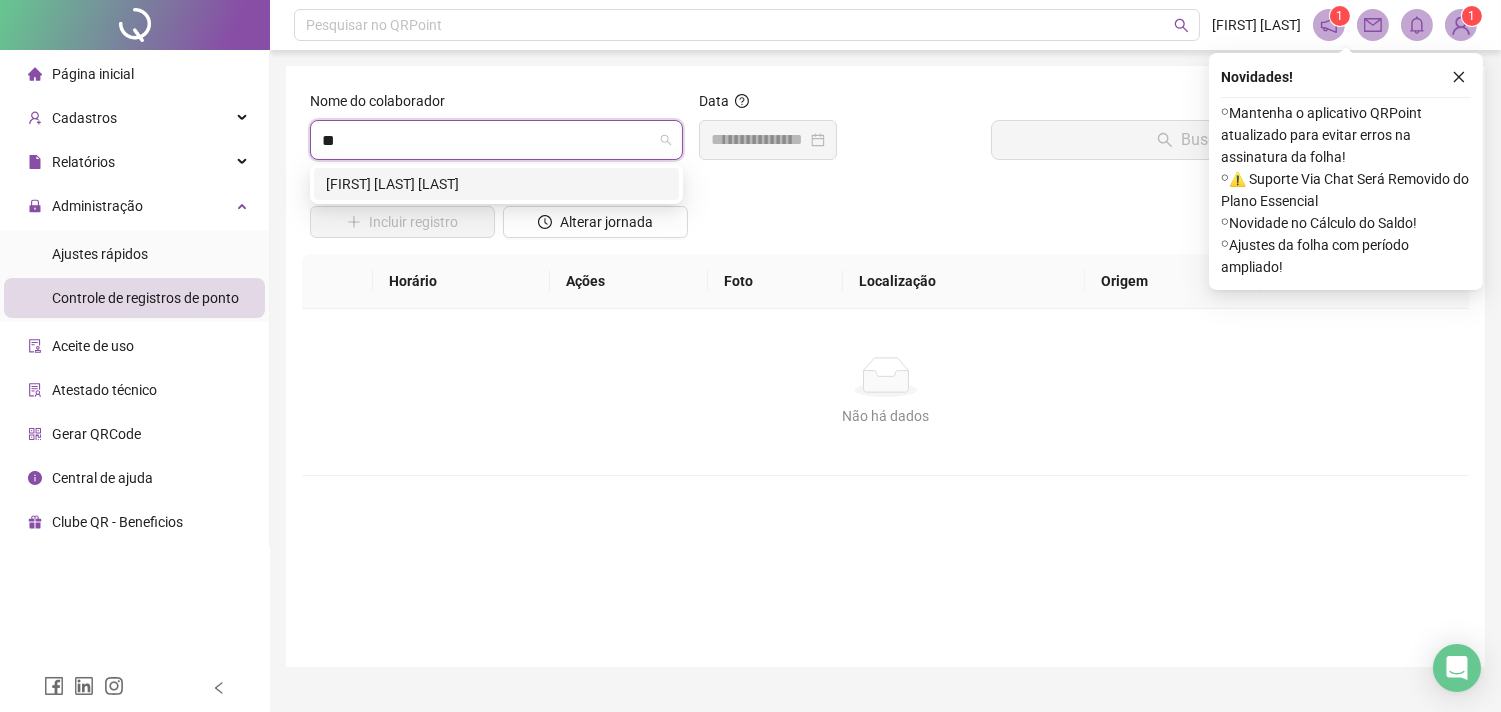 click on "[FIRST] [LAST] [LAST]" at bounding box center (496, 184) 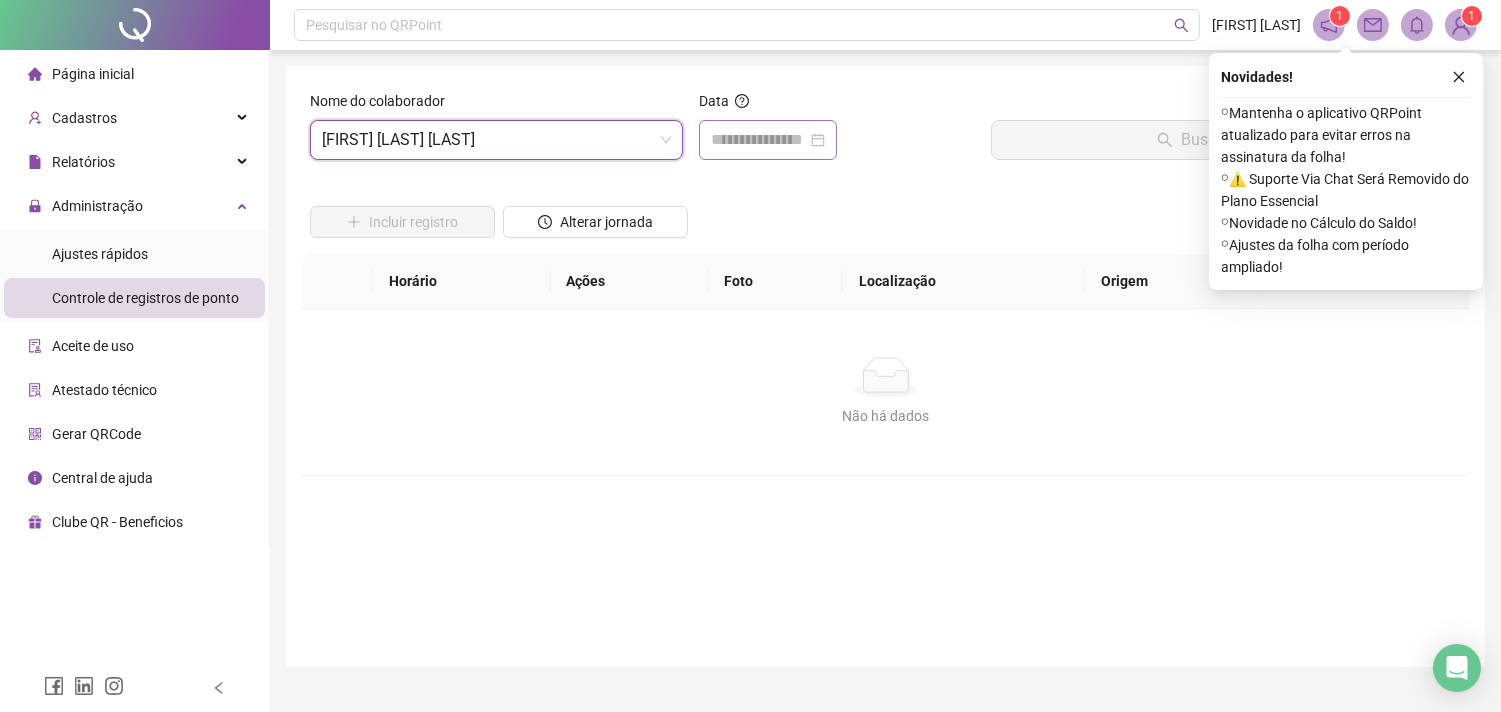 click at bounding box center [768, 140] 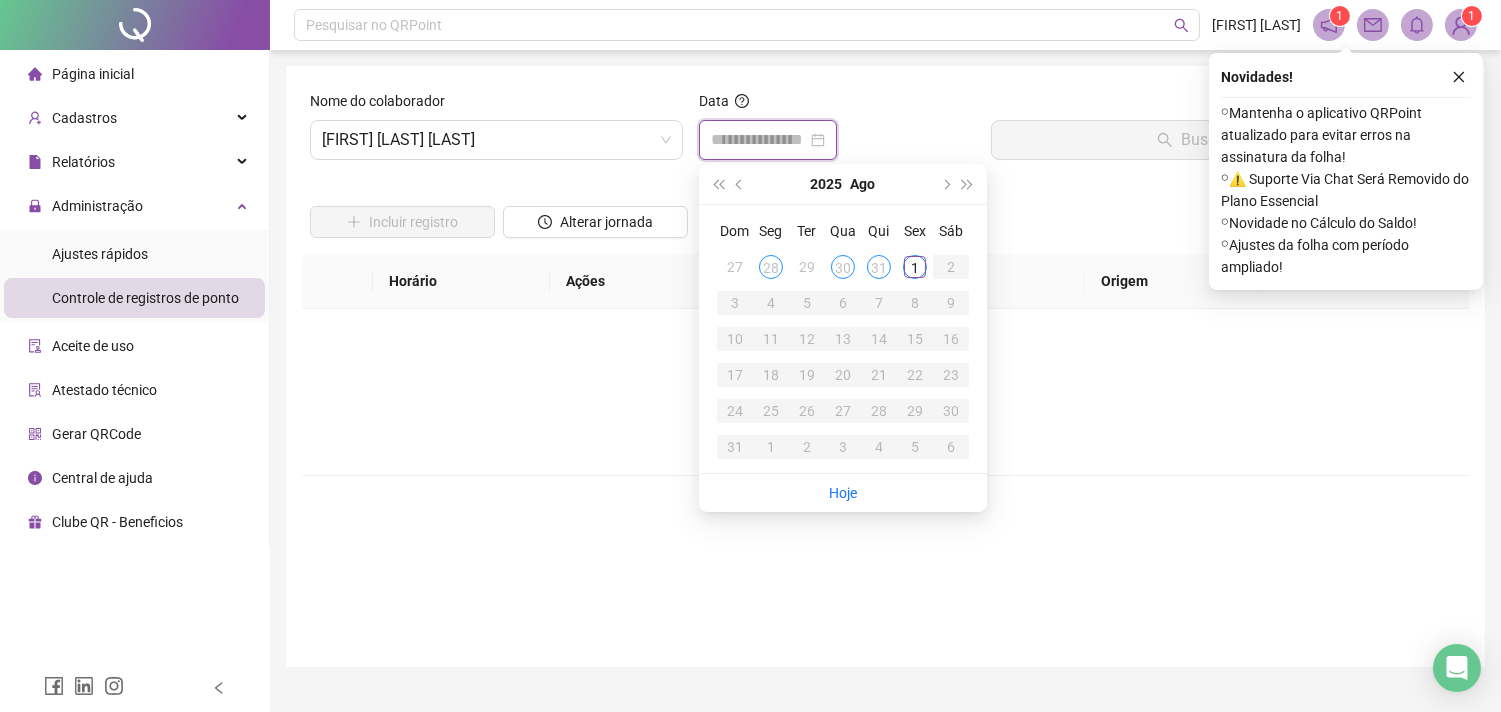 type on "**********" 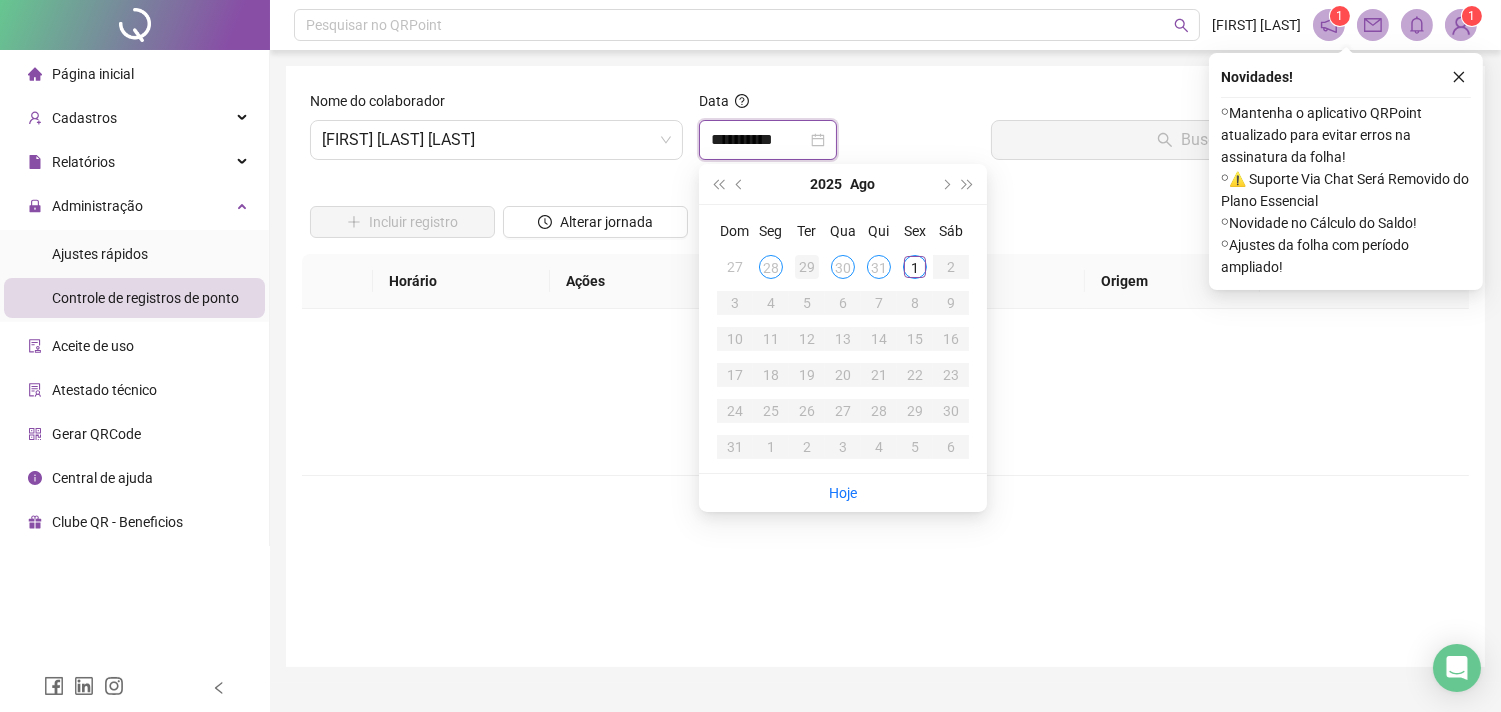type on "**********" 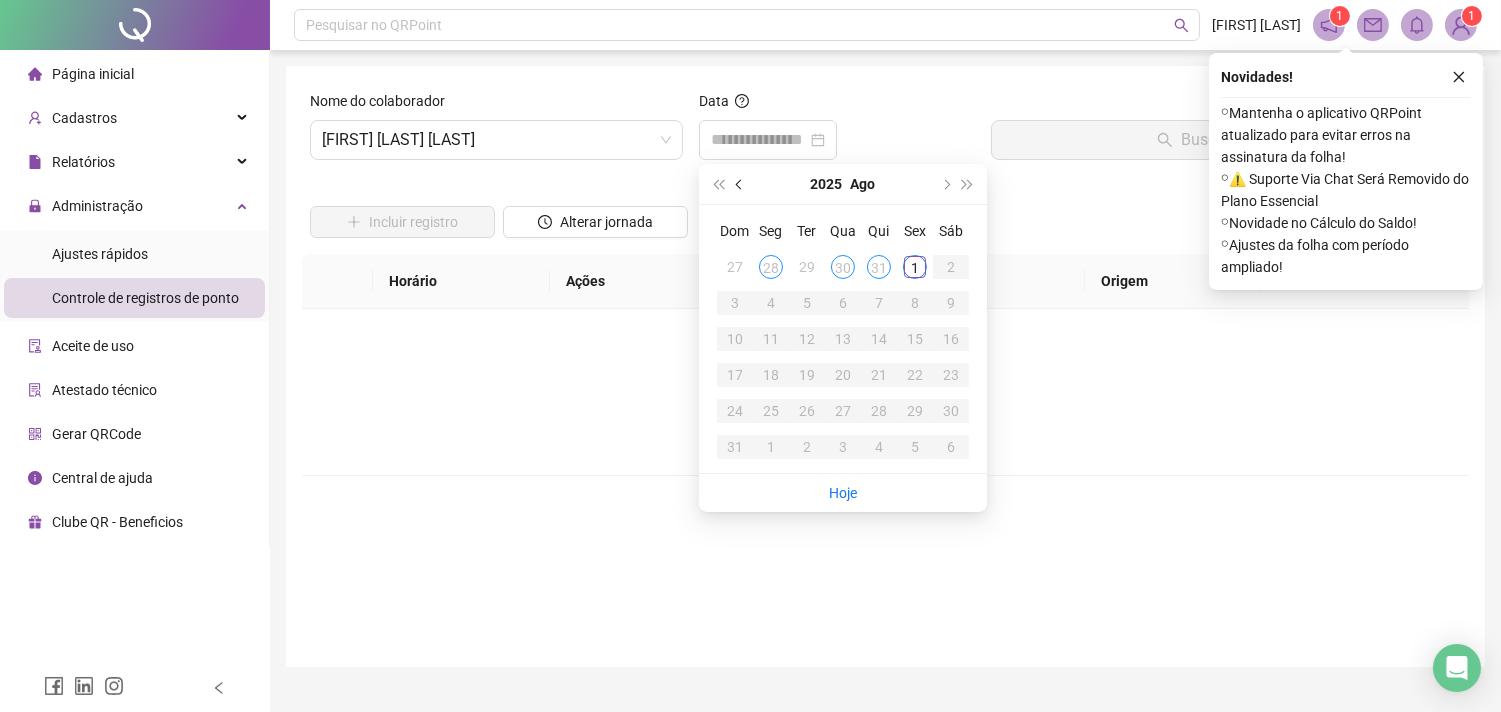 click at bounding box center [740, 184] 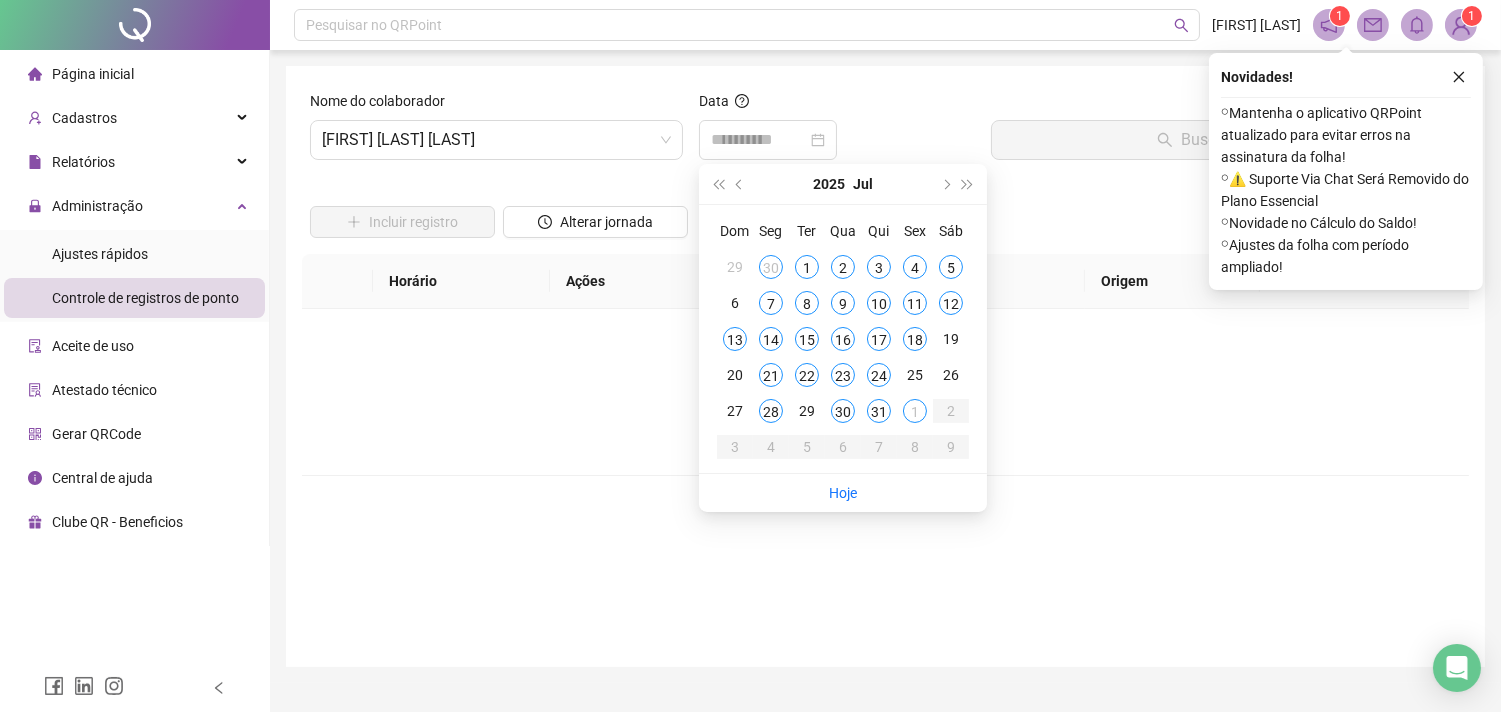 type on "**********" 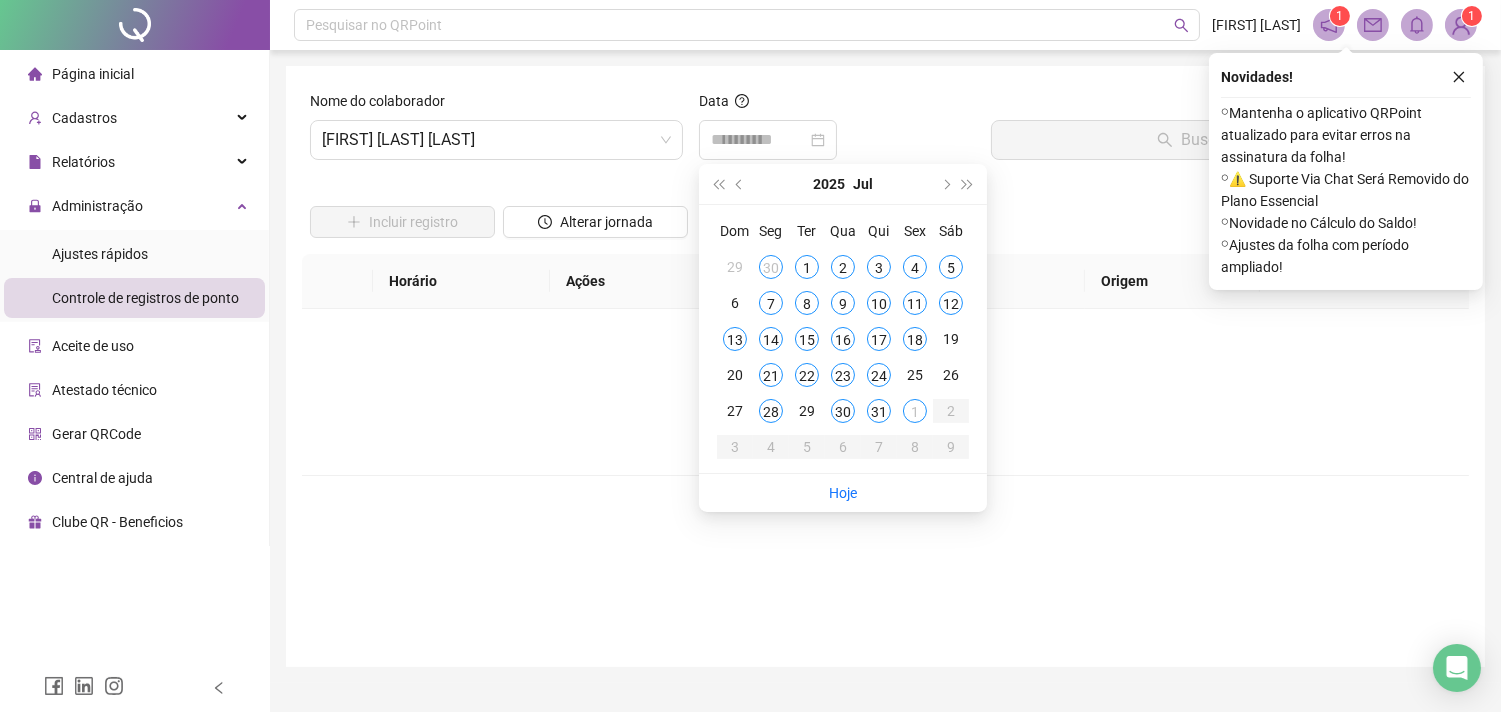 type on "**********" 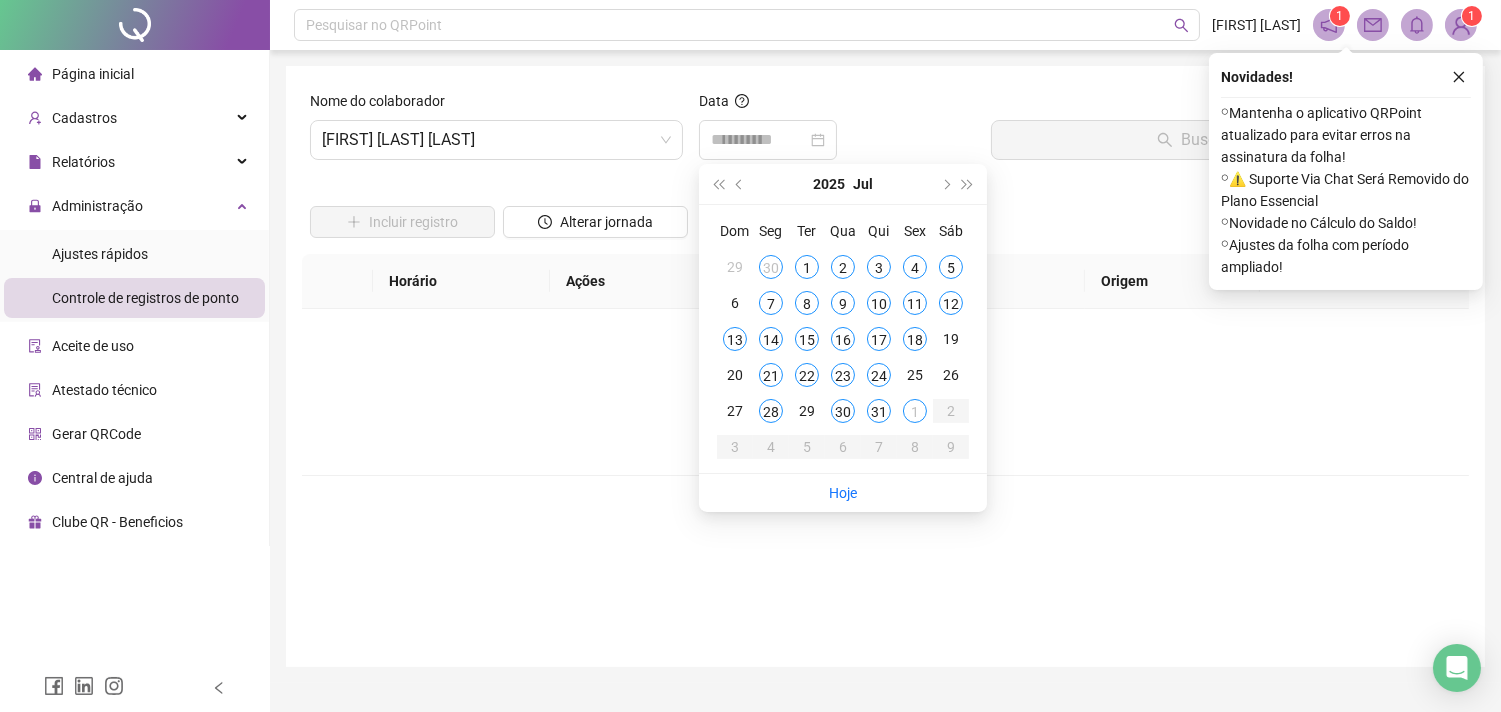 type on "**********" 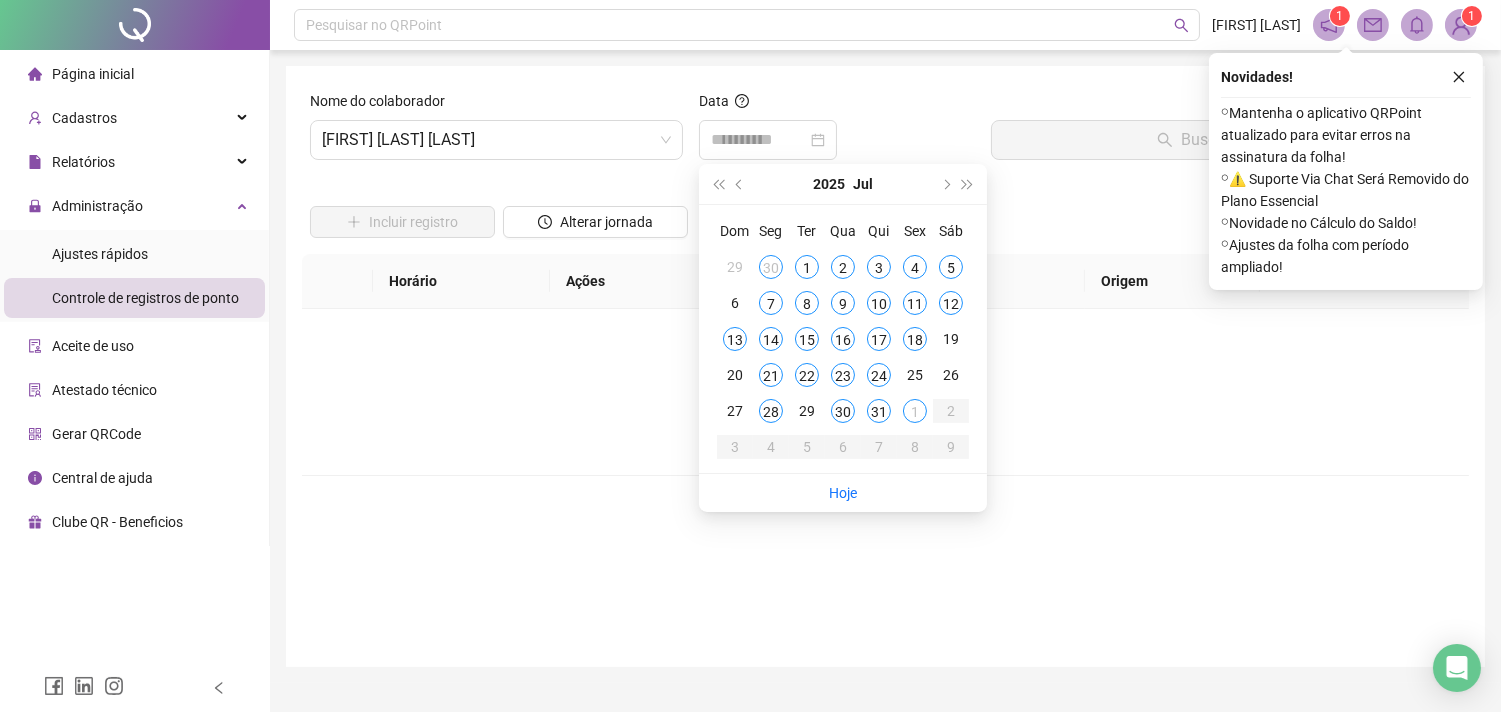 type on "**********" 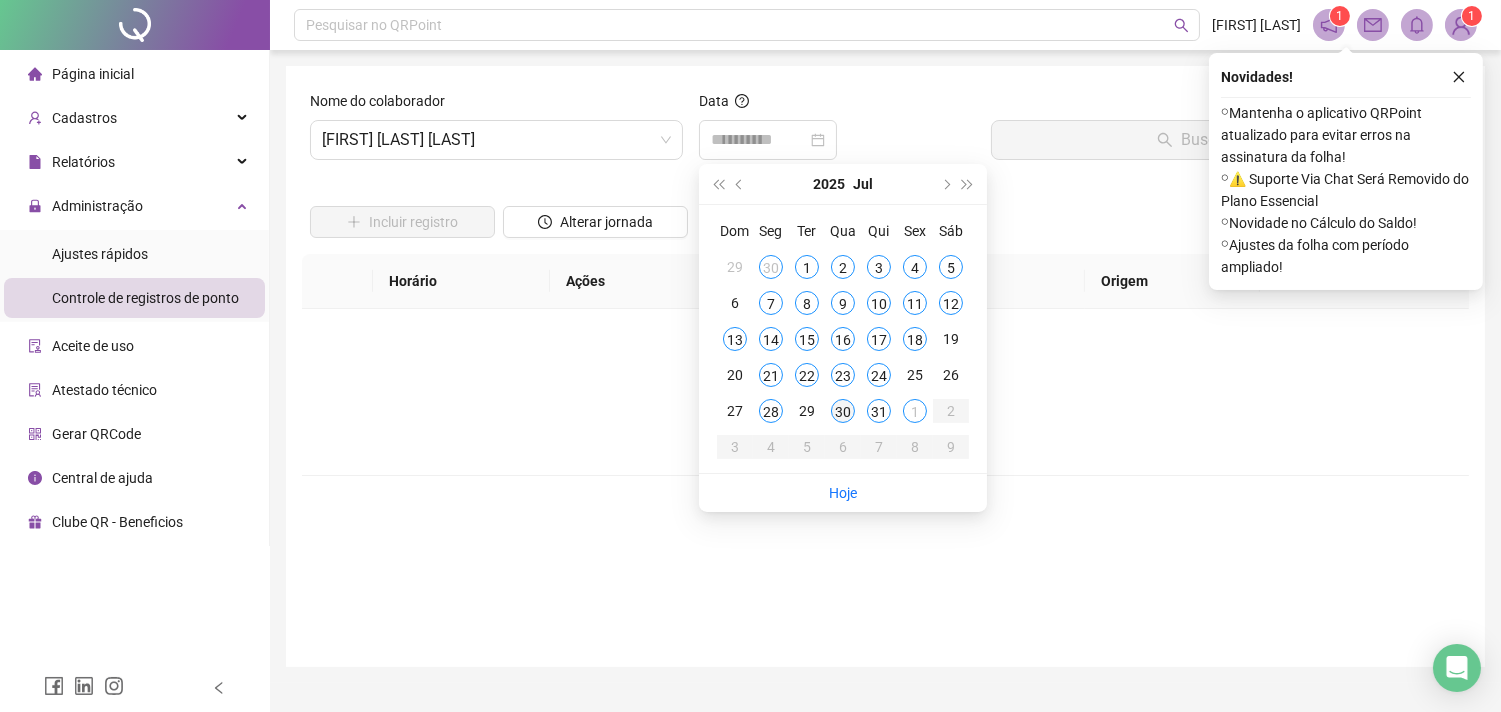 type on "**********" 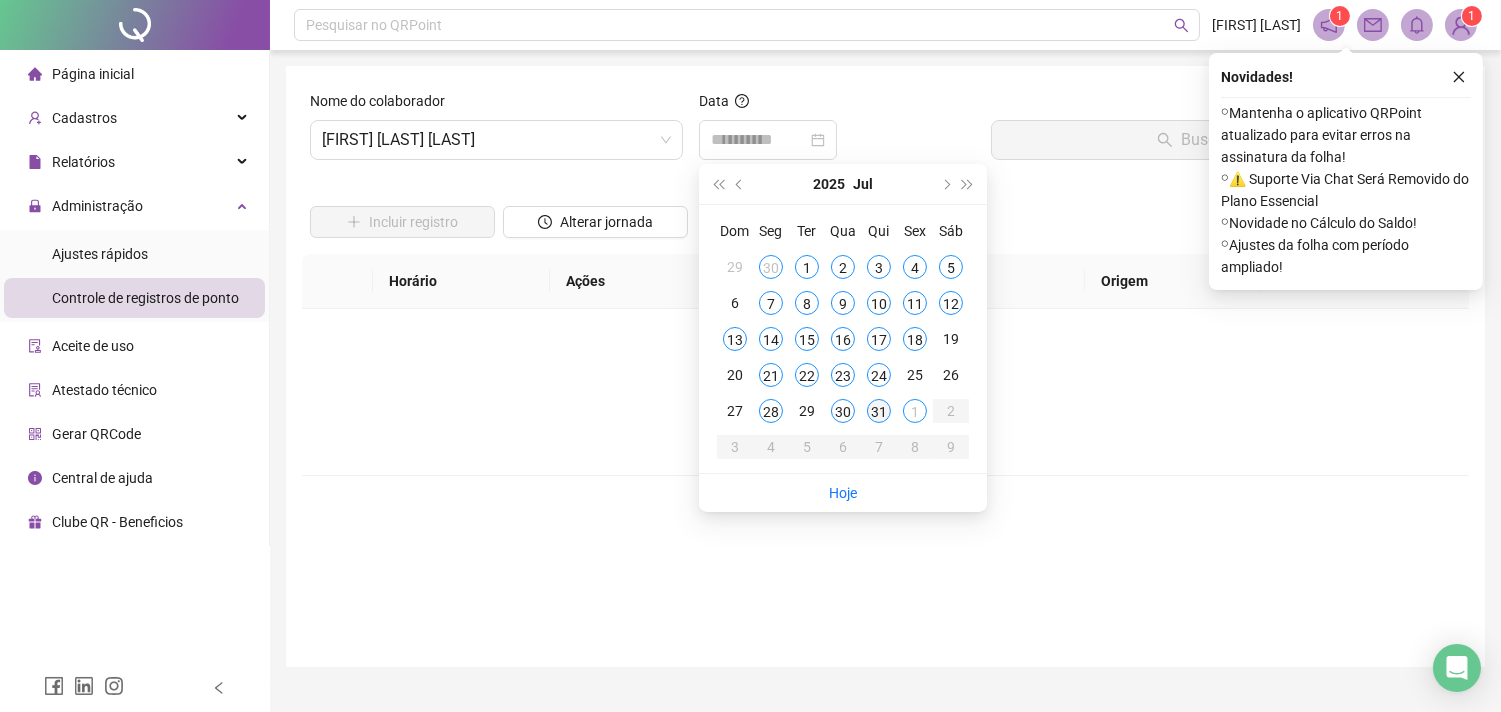 type on "**********" 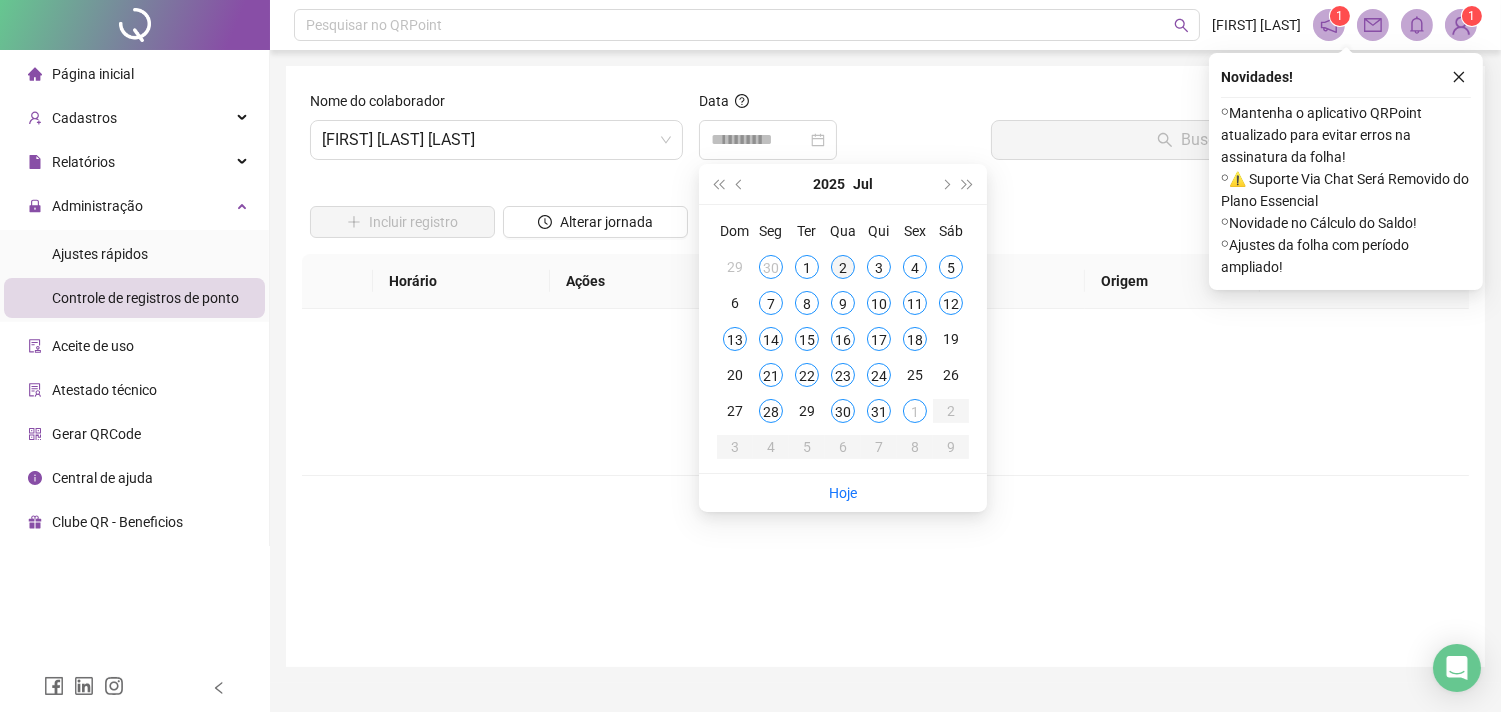 type on "**********" 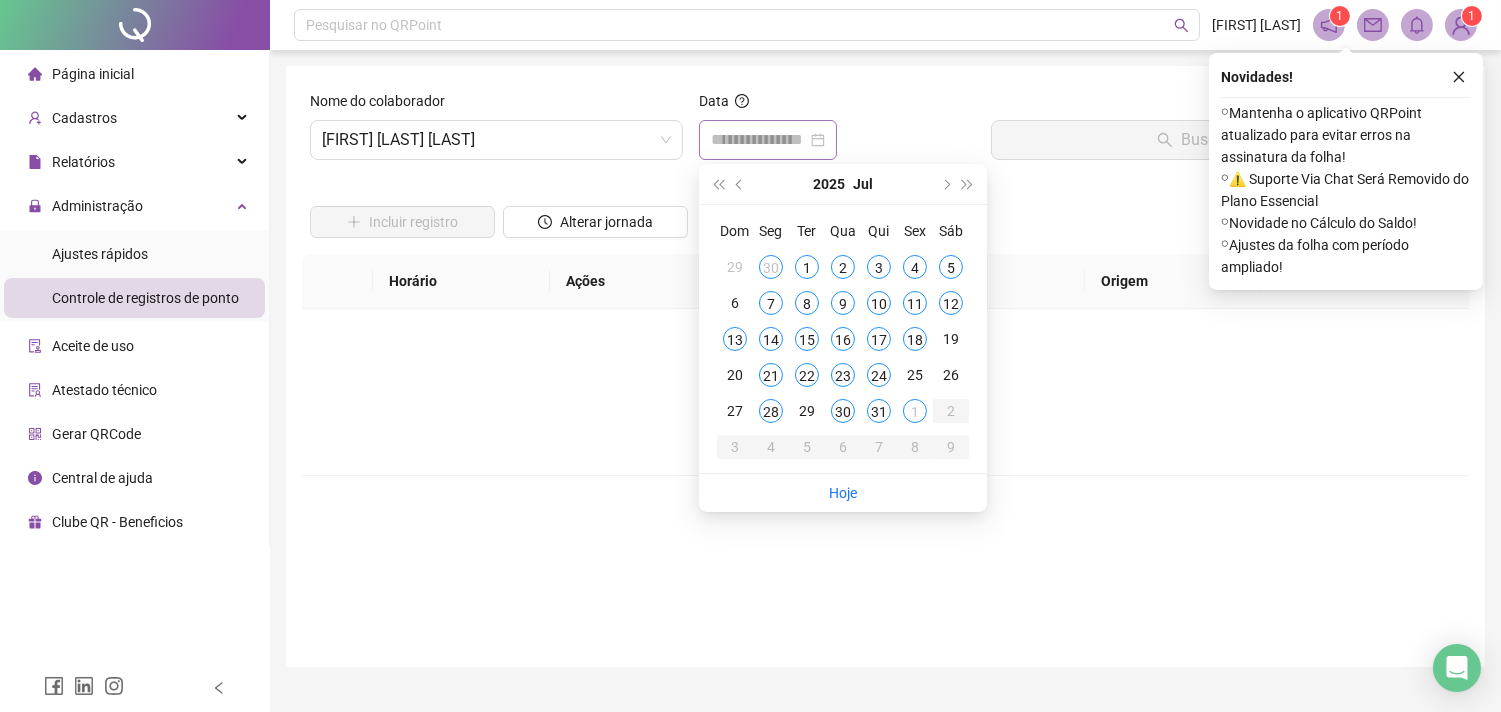 click at bounding box center (768, 140) 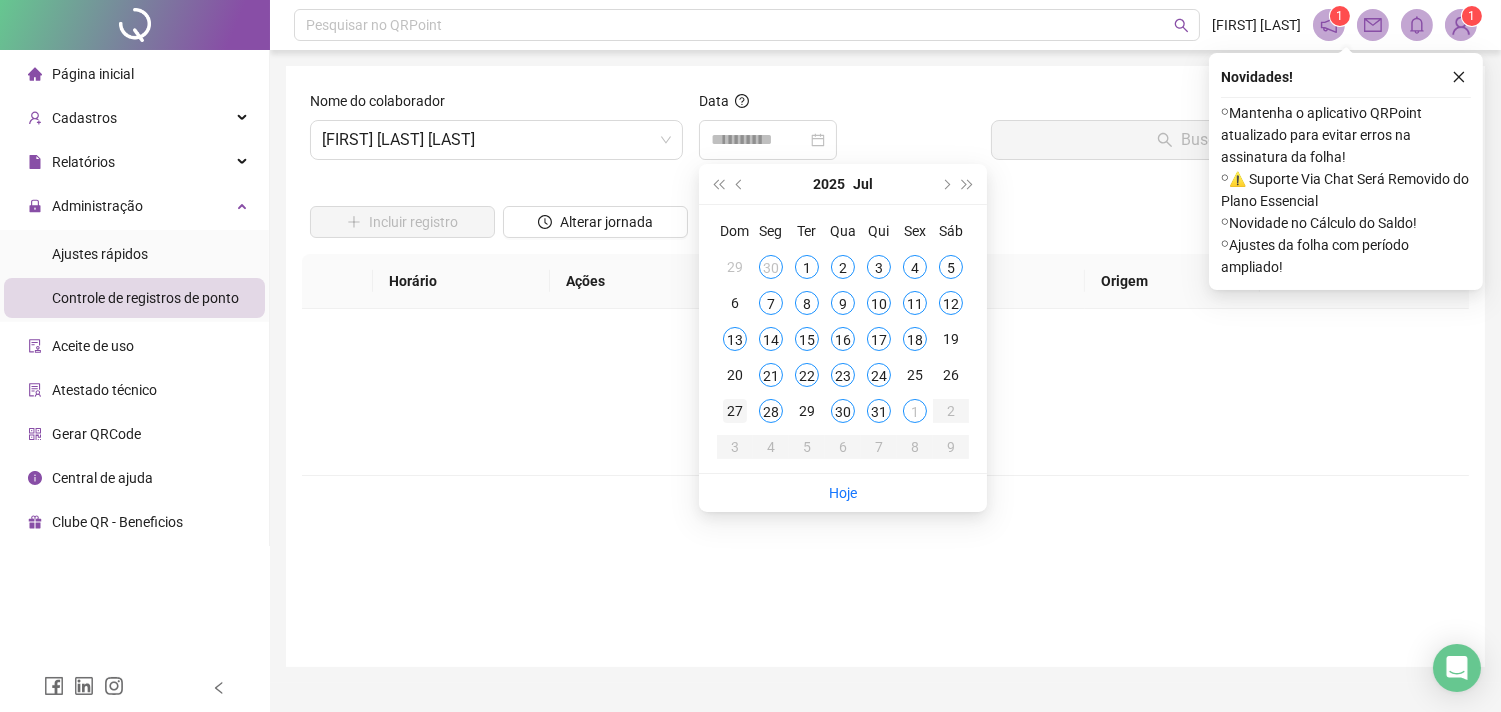 click on "27" at bounding box center [735, 411] 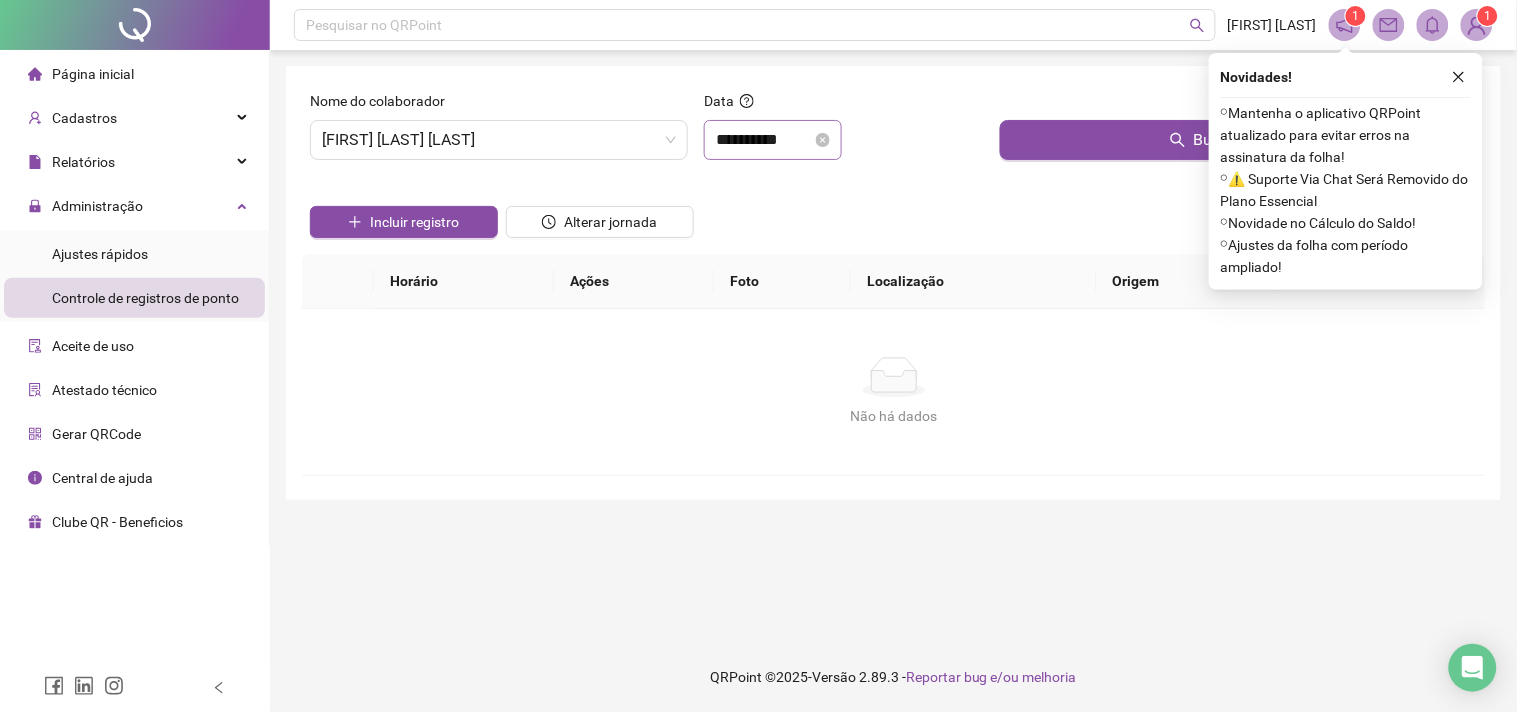 click on "**********" at bounding box center (773, 140) 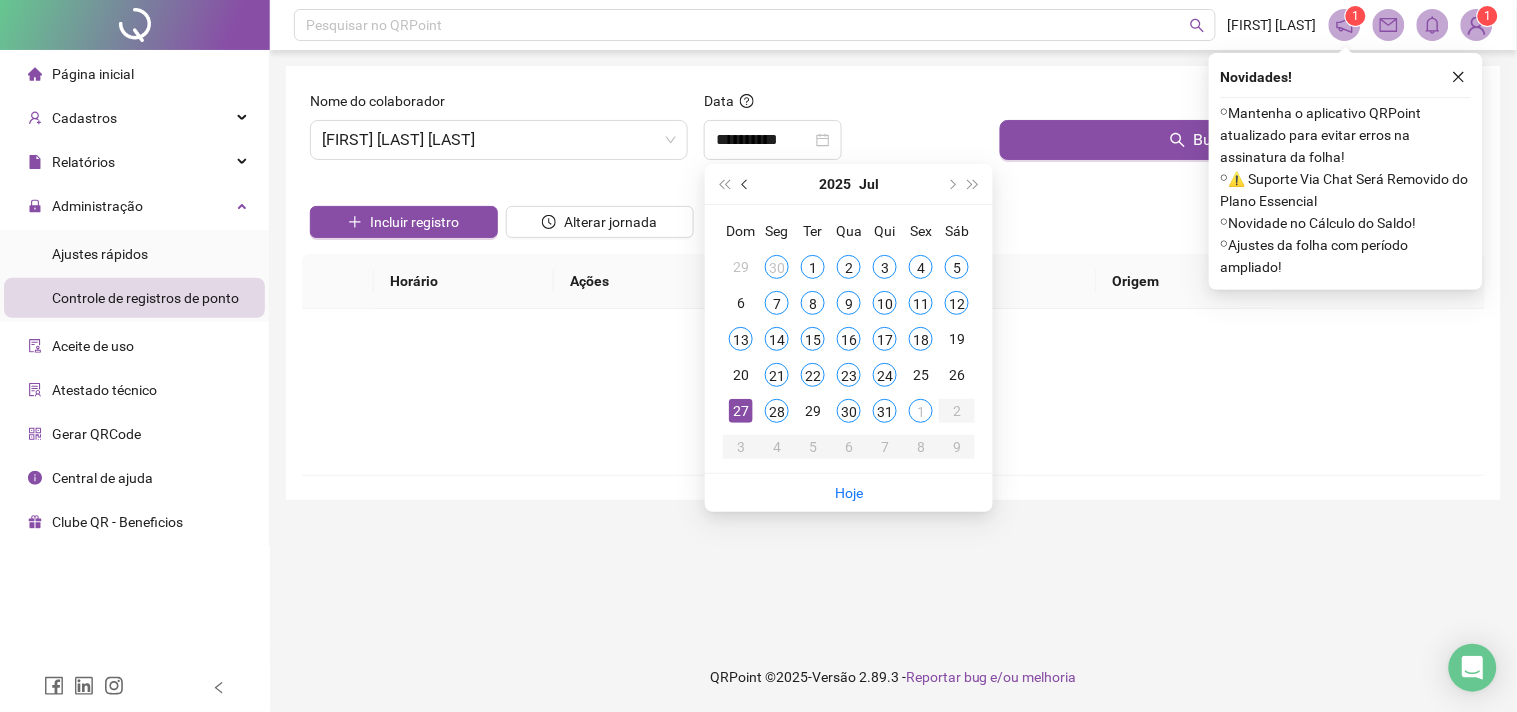 click at bounding box center (747, 184) 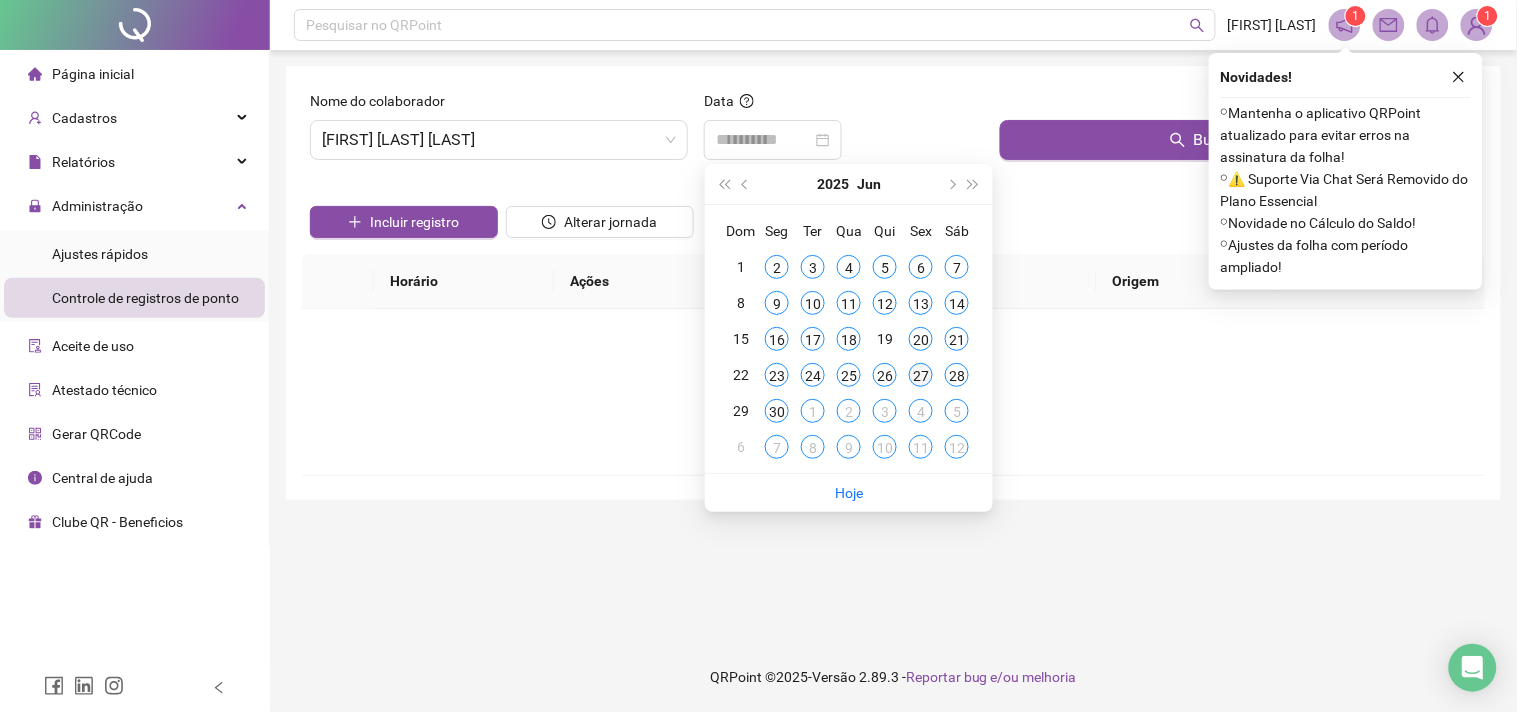 click on "27" at bounding box center (921, 375) 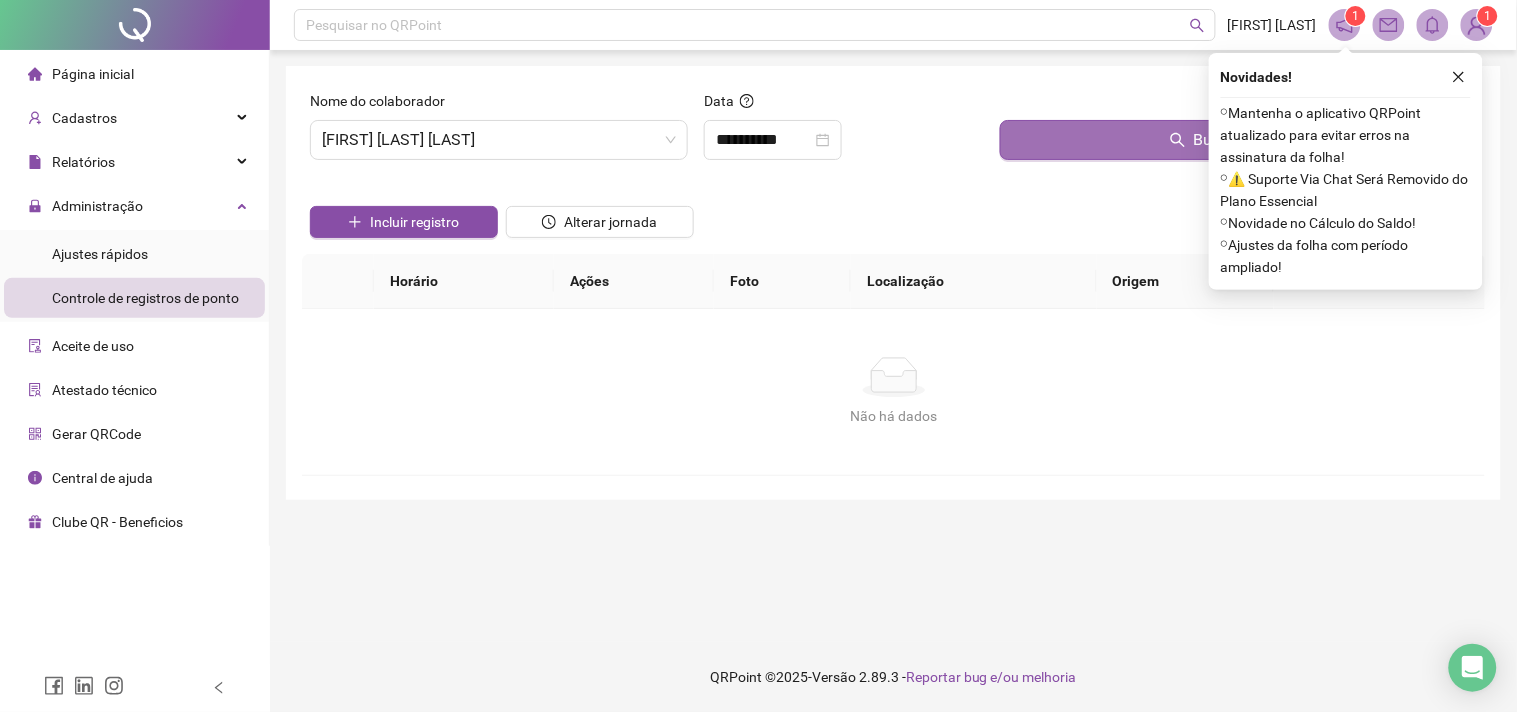 click on "Buscar registros" at bounding box center (1238, 140) 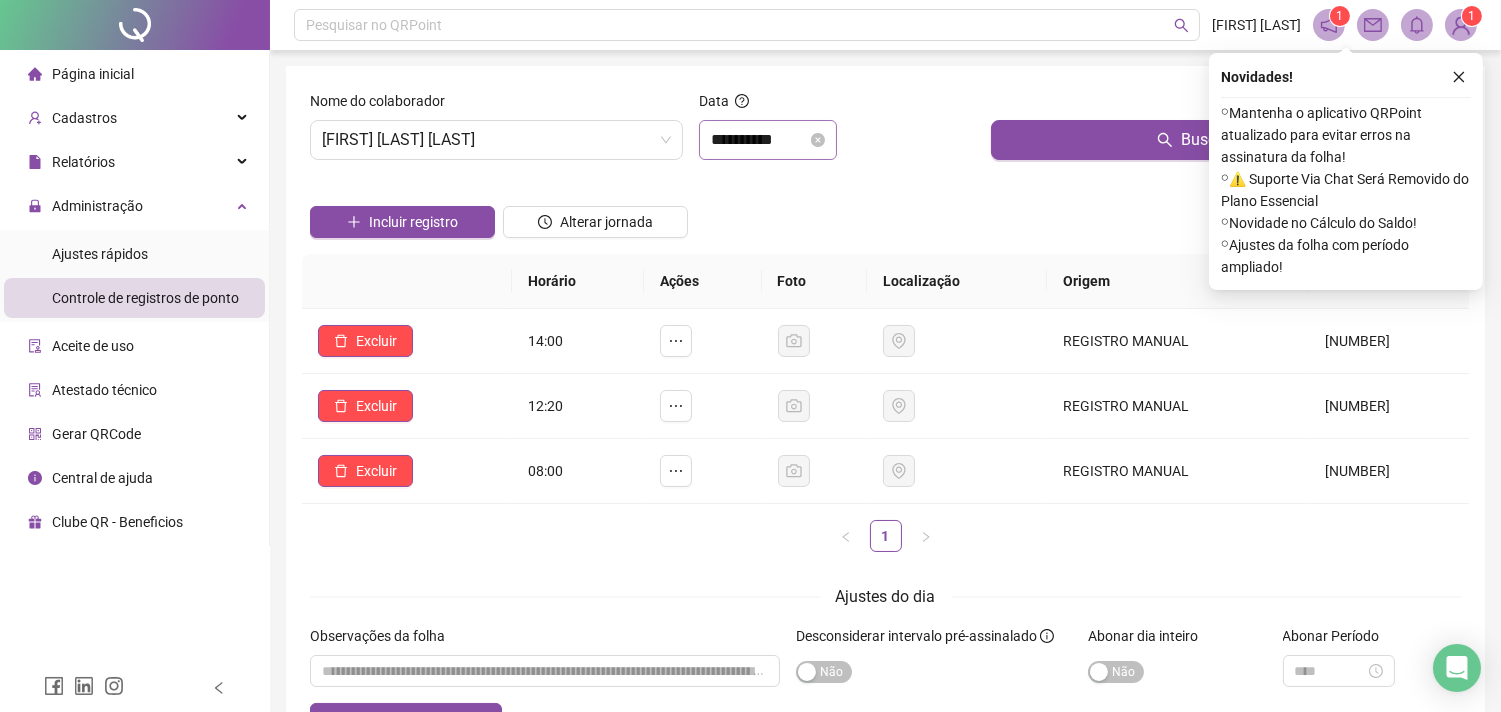 click on "**********" at bounding box center [768, 140] 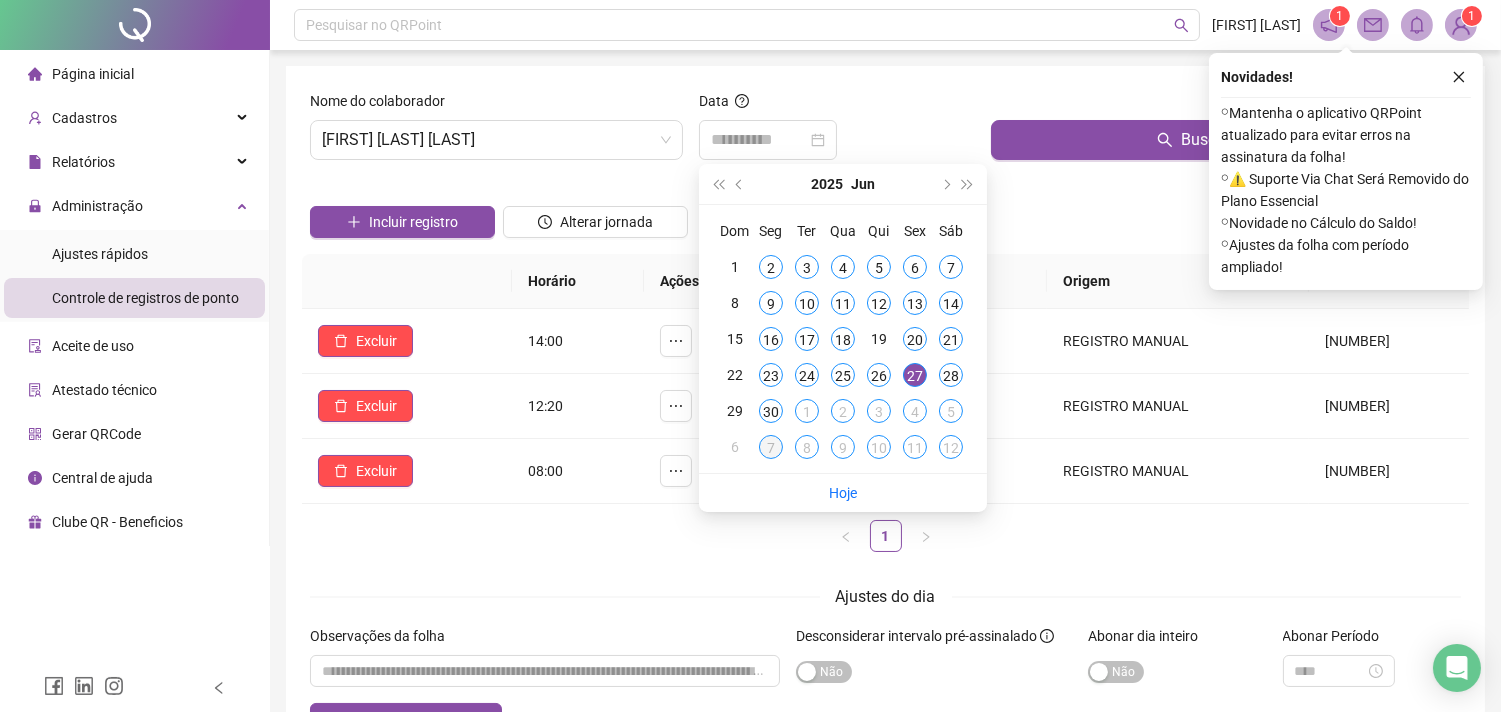 click on "7" at bounding box center (771, 447) 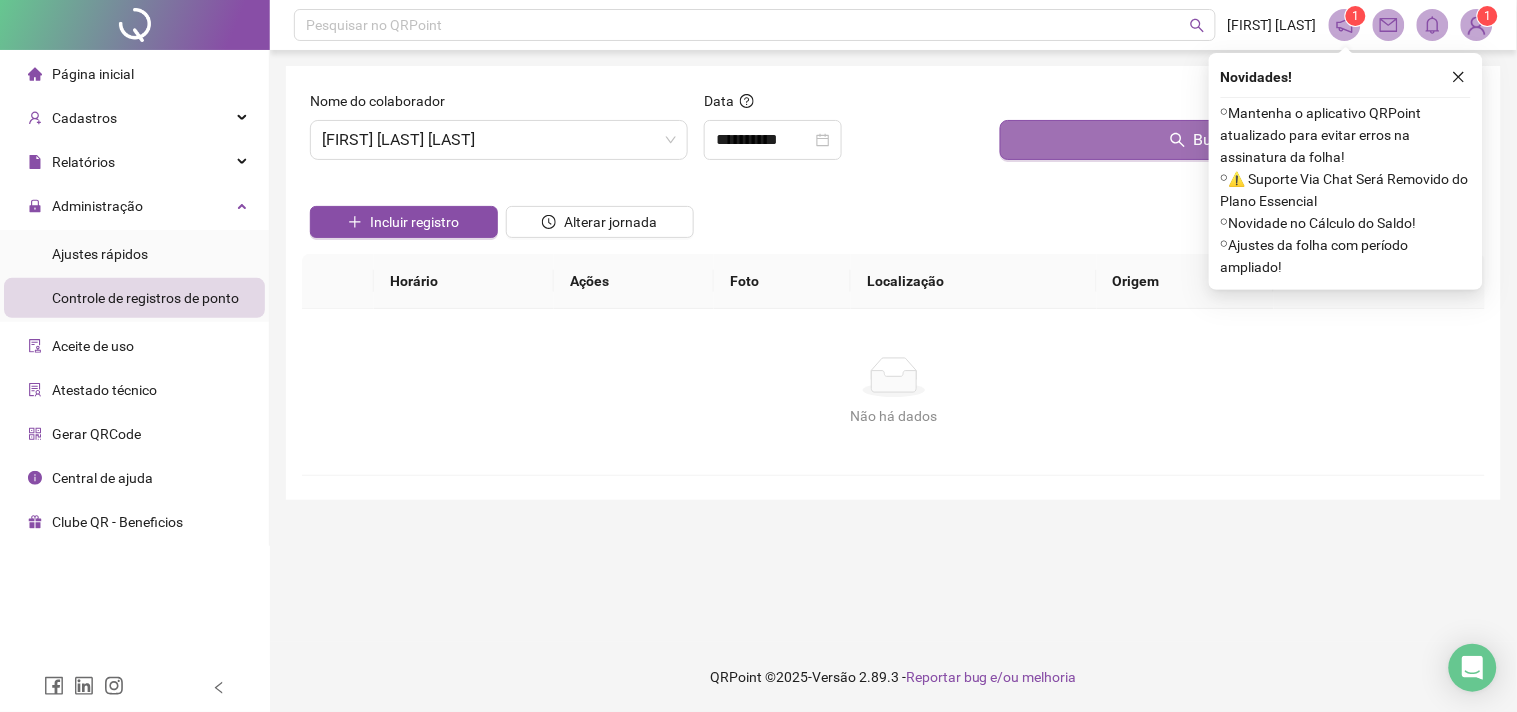 click on "Buscar registros" at bounding box center [1238, 140] 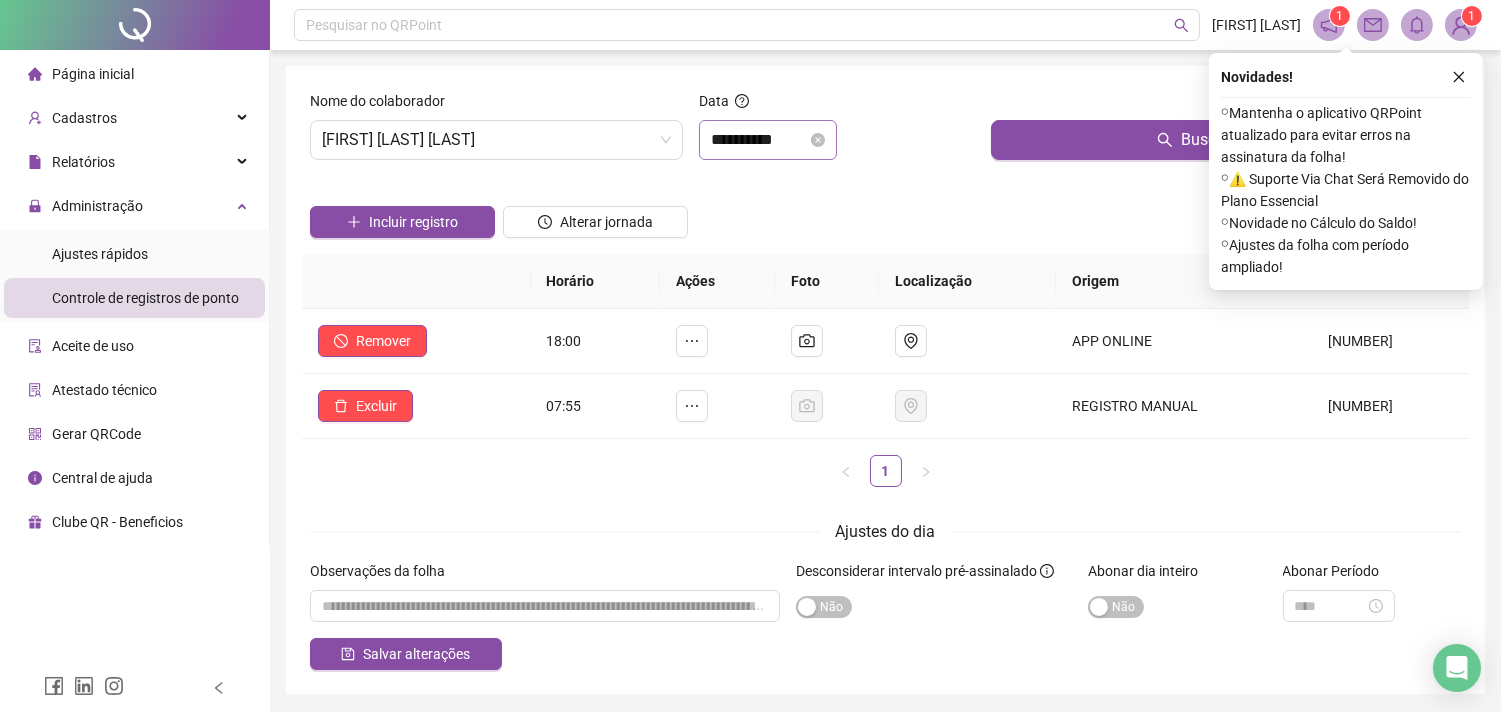 click on "**********" at bounding box center (768, 140) 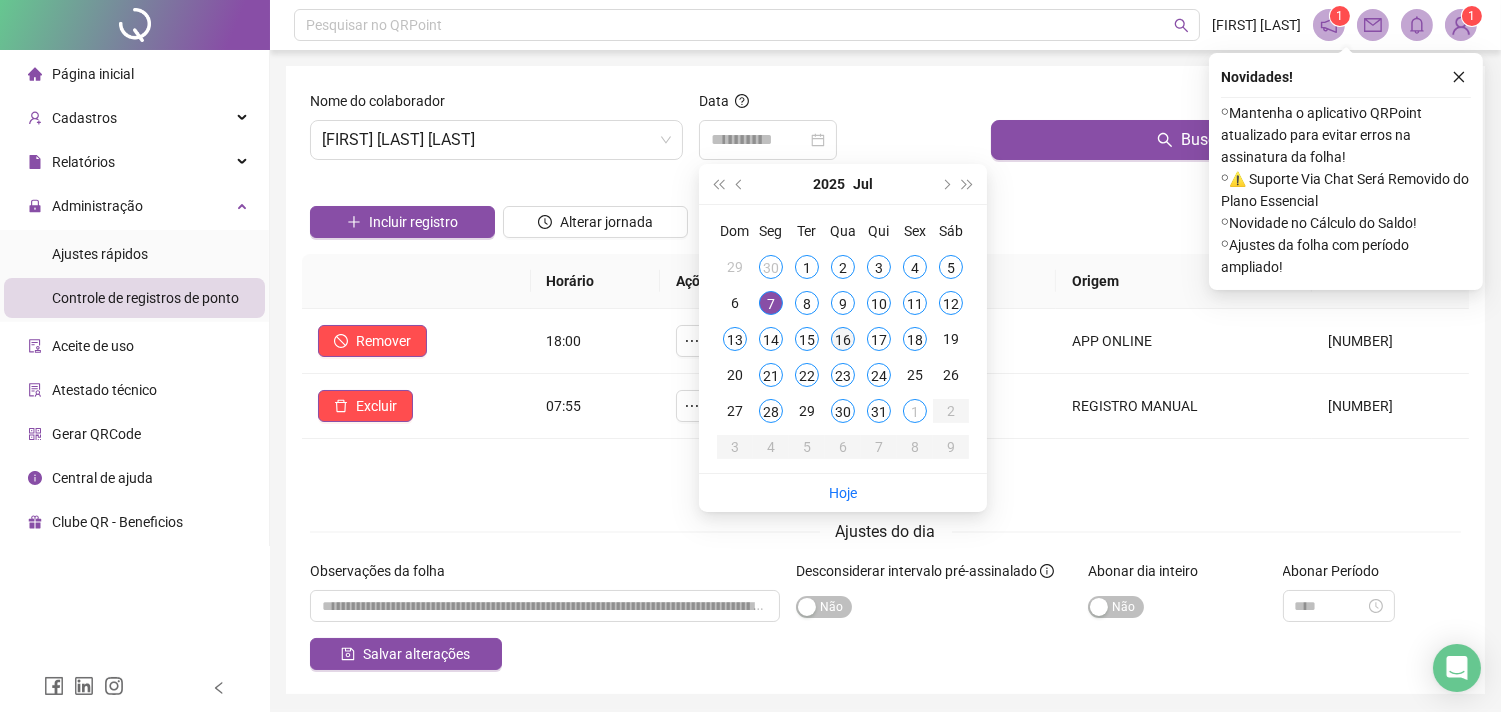 click on "16" at bounding box center [843, 339] 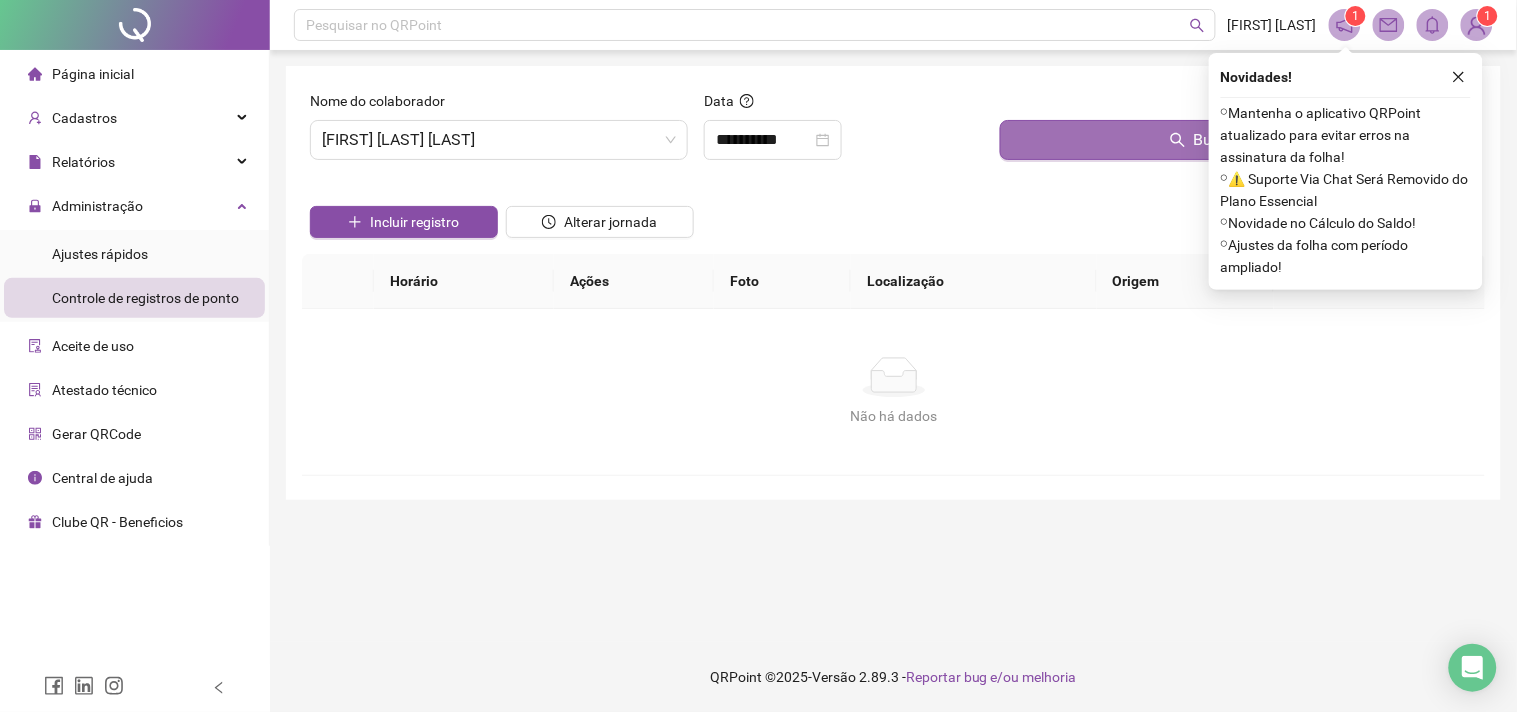 click on "Buscar registros" at bounding box center [1238, 140] 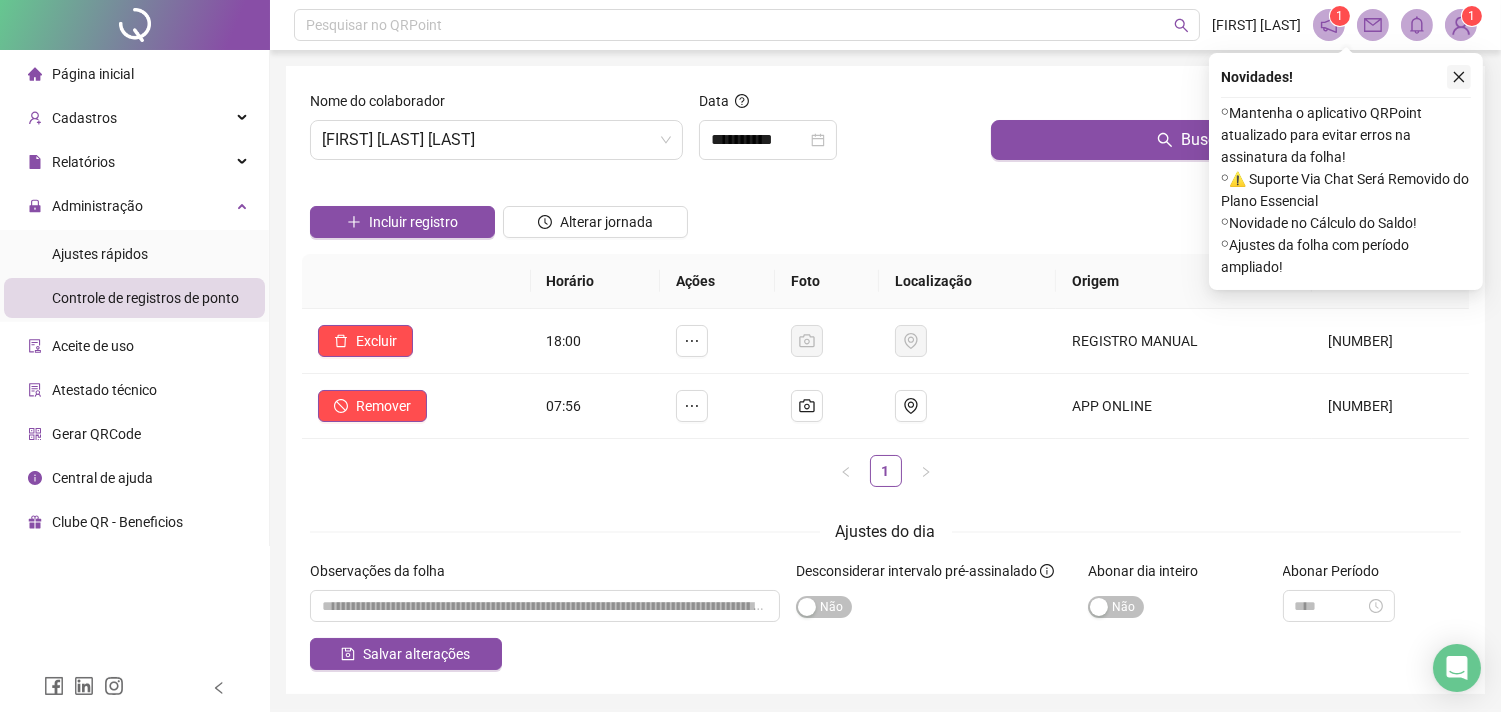 click 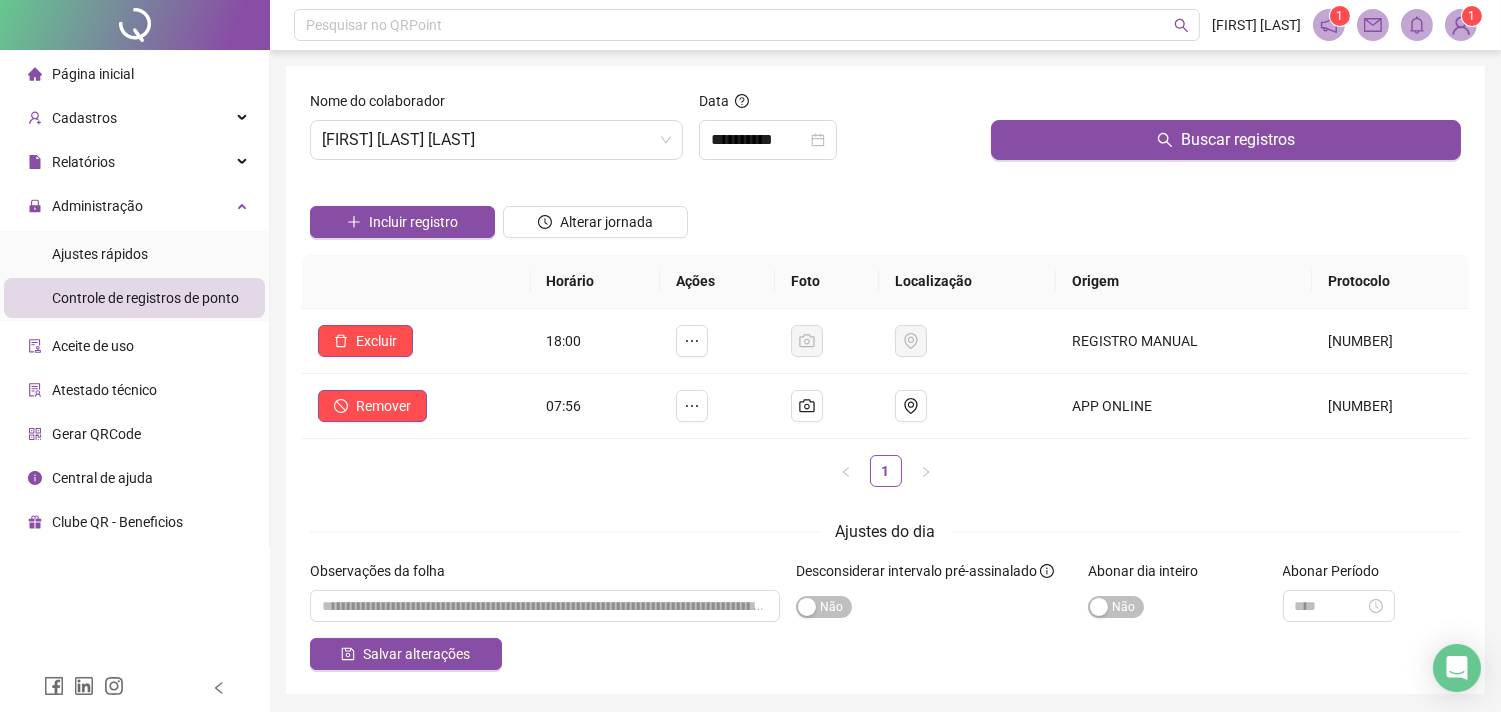 click on "Incluir registro   Alterar jornada" at bounding box center (885, 215) 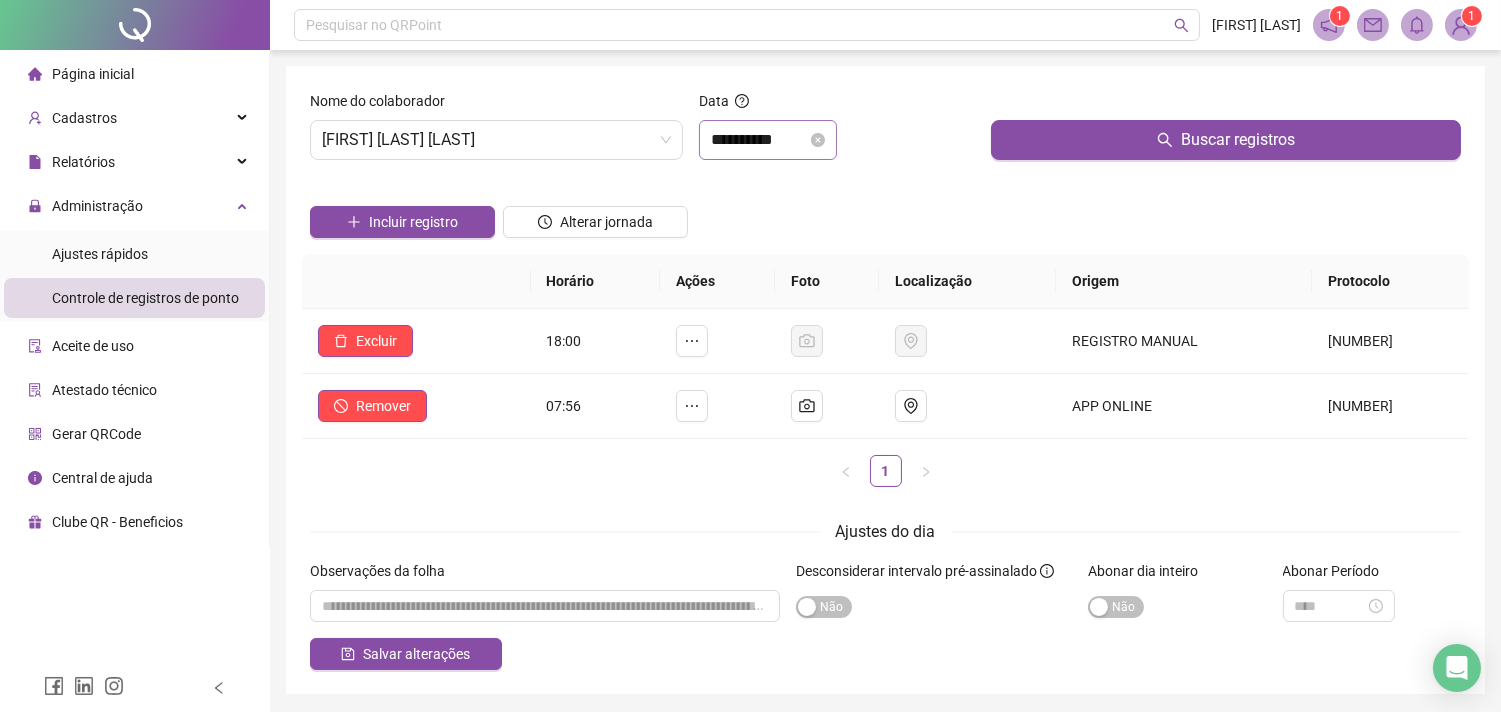 click on "**********" at bounding box center (768, 140) 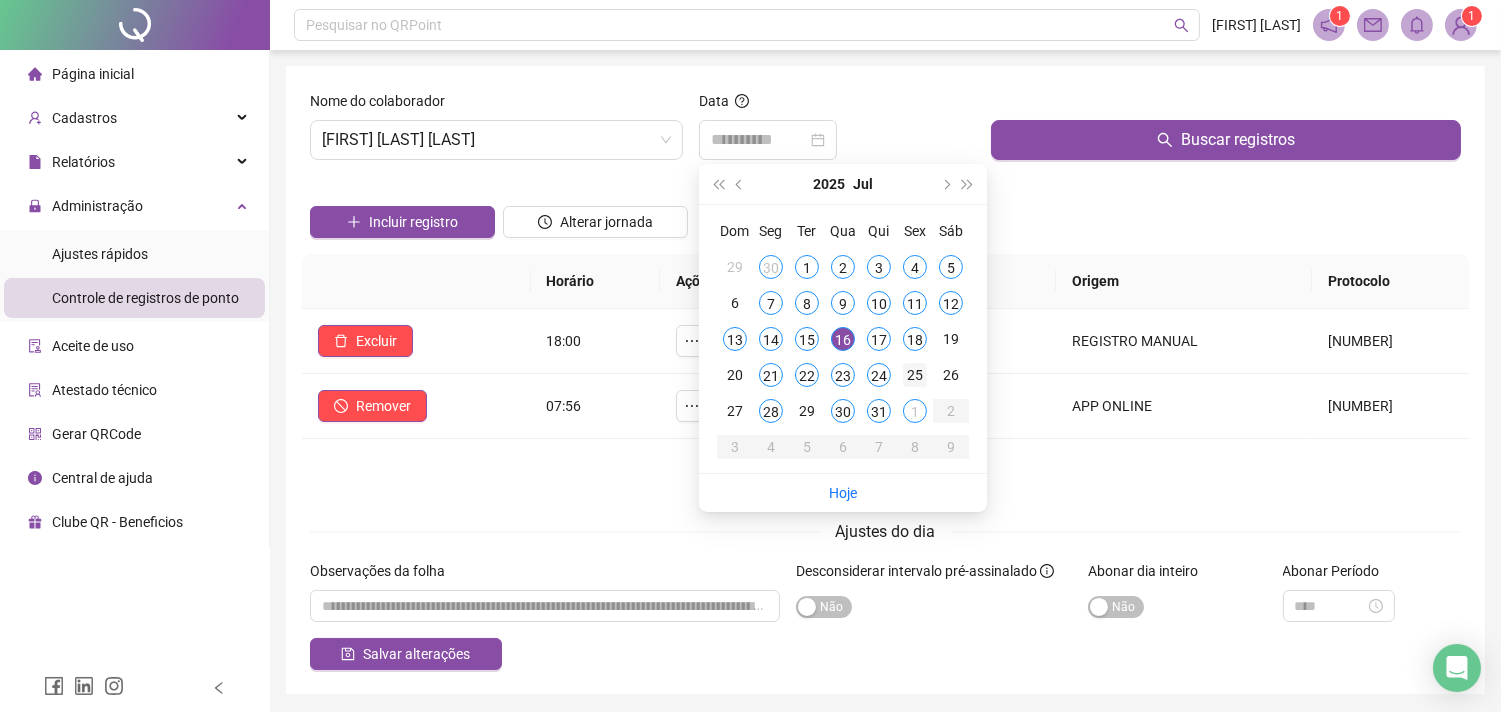 click on "25" at bounding box center (915, 375) 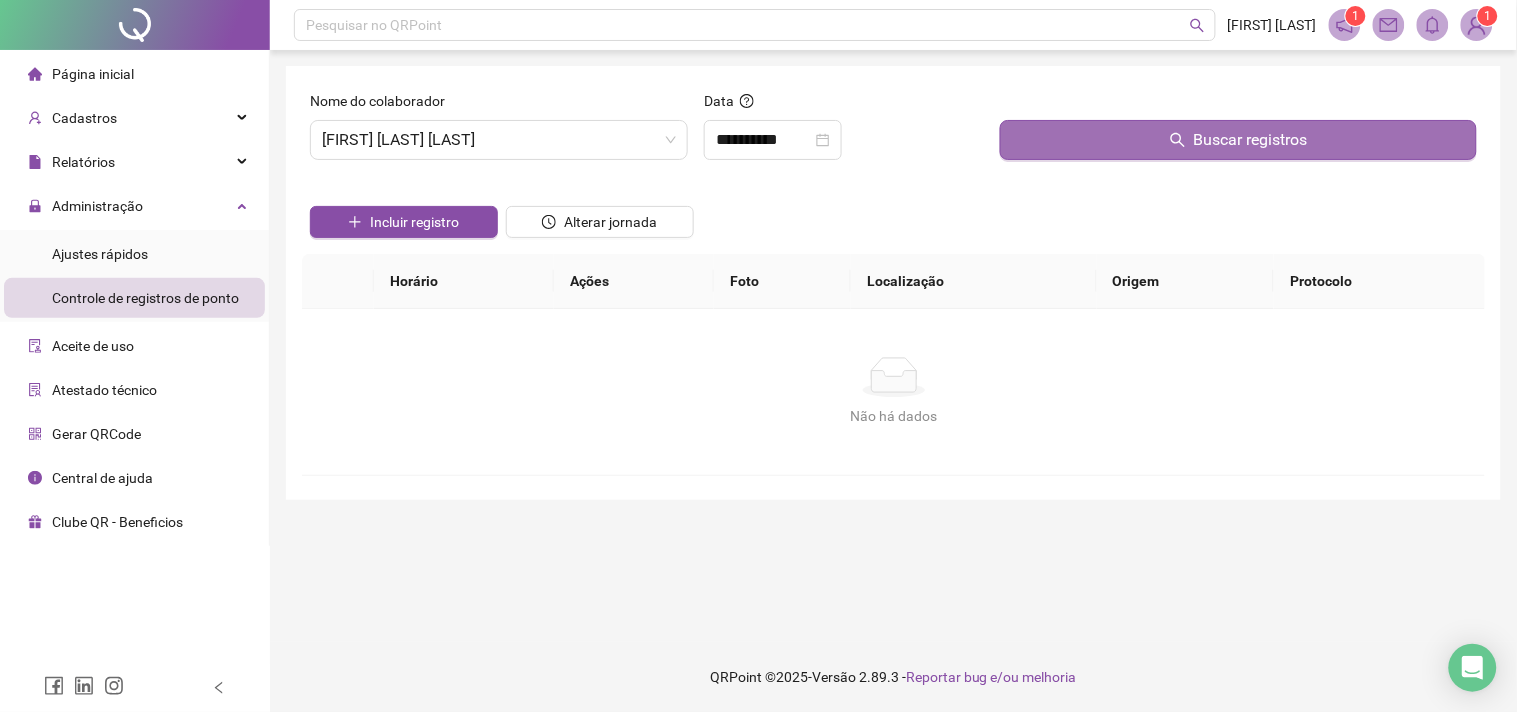 click on "Buscar registros" at bounding box center [1238, 140] 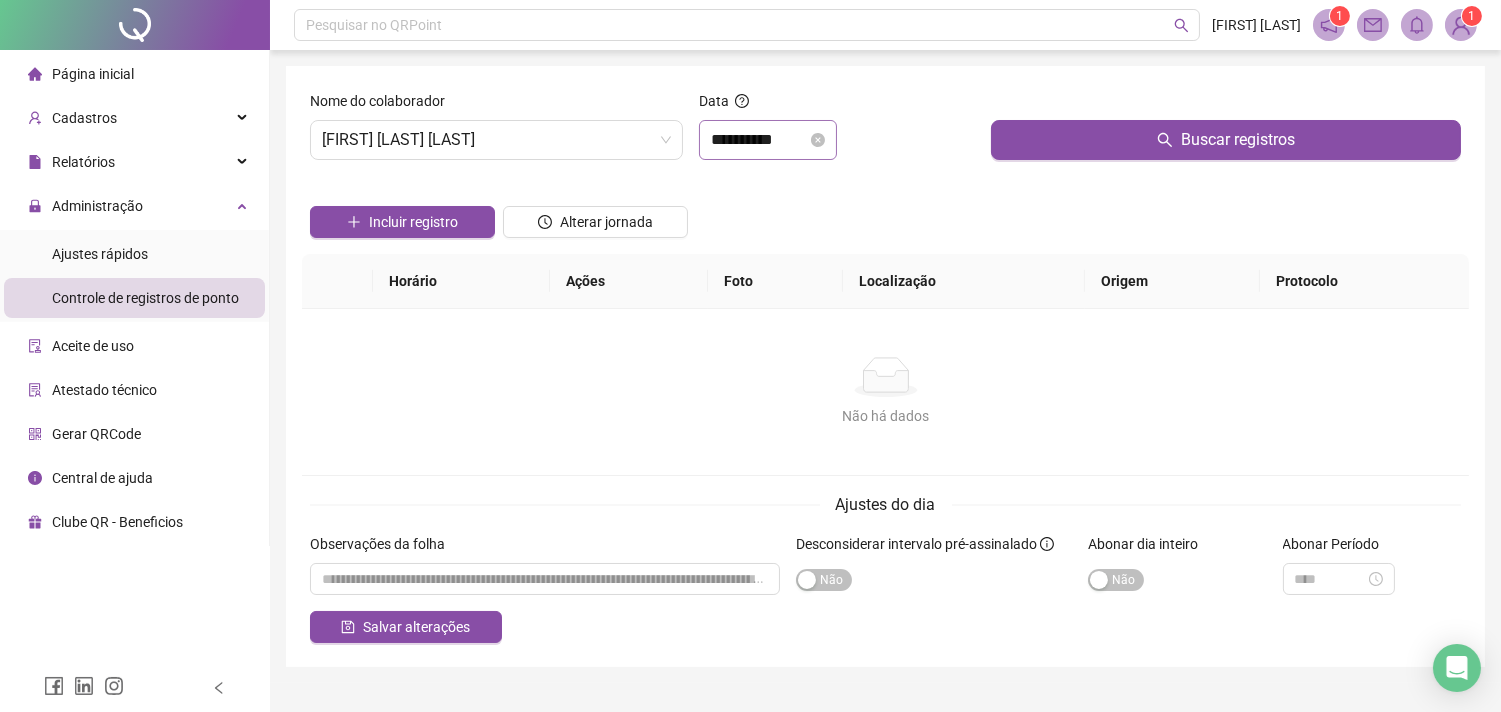 click on "**********" at bounding box center [768, 140] 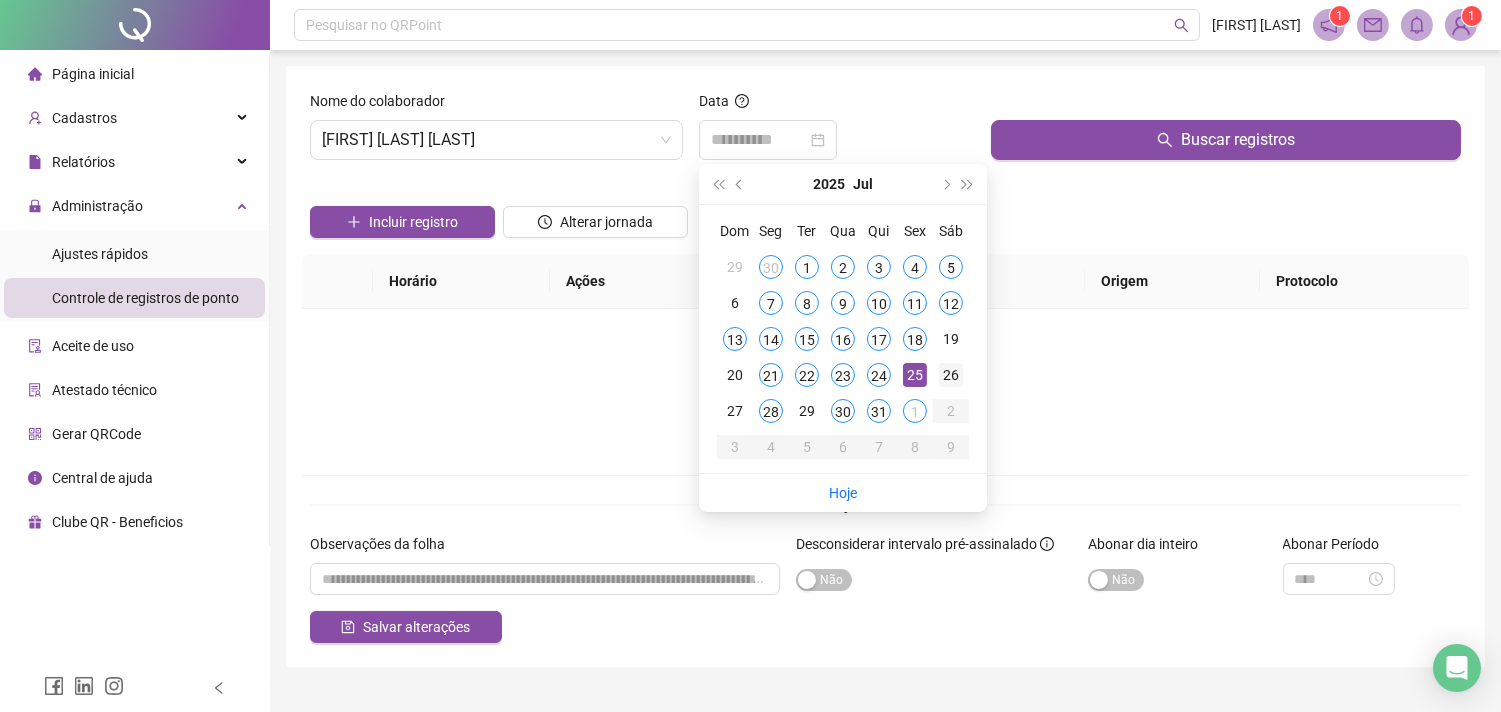 click on "26" at bounding box center (951, 375) 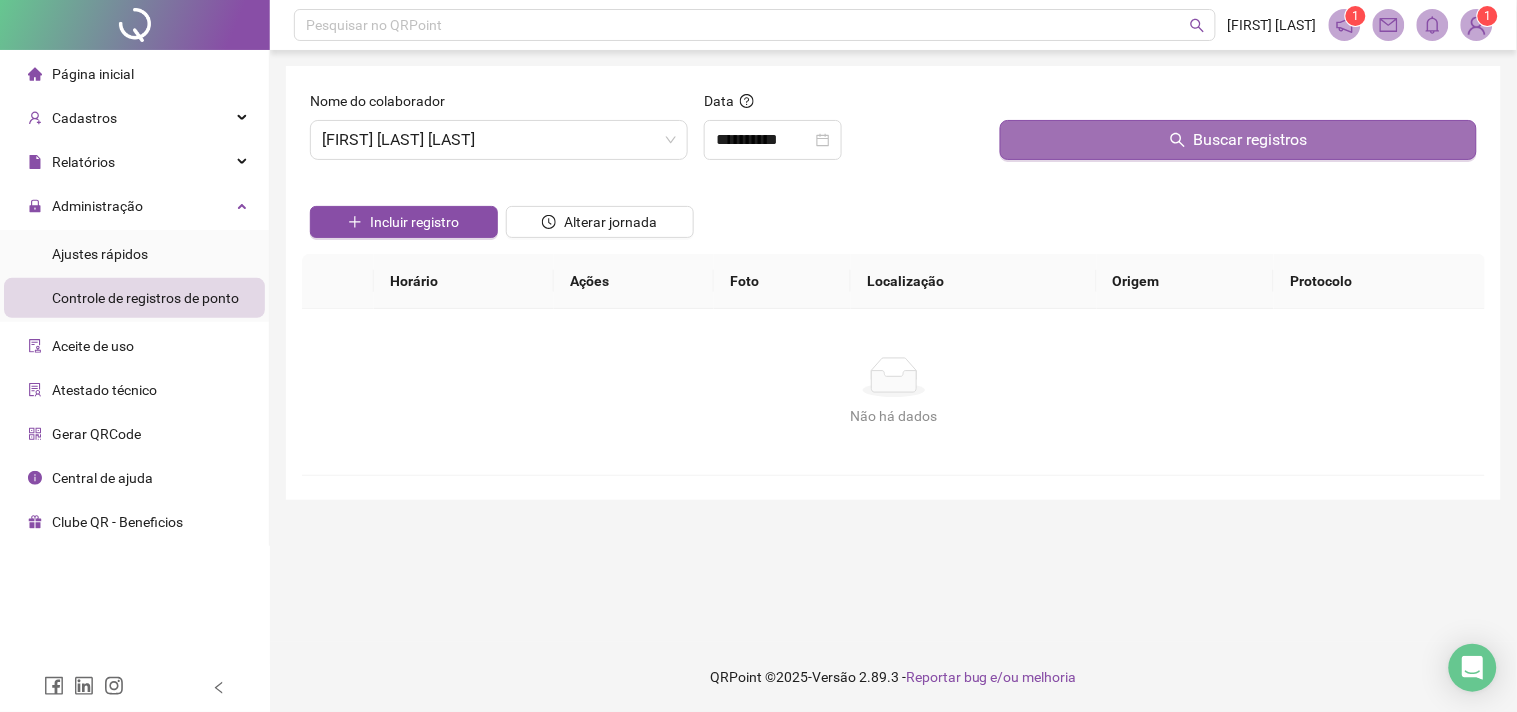 click on "Buscar registros" at bounding box center [1238, 140] 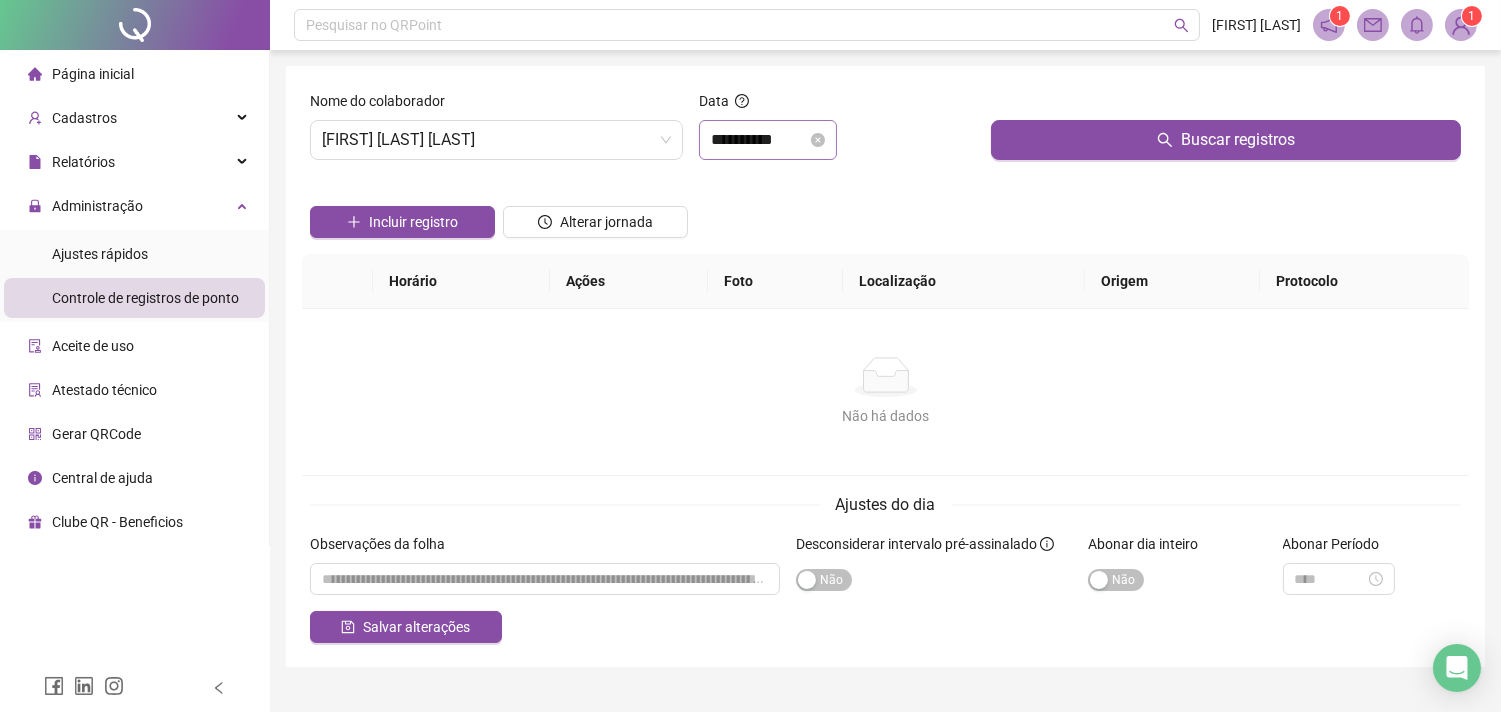 click on "**********" at bounding box center (768, 140) 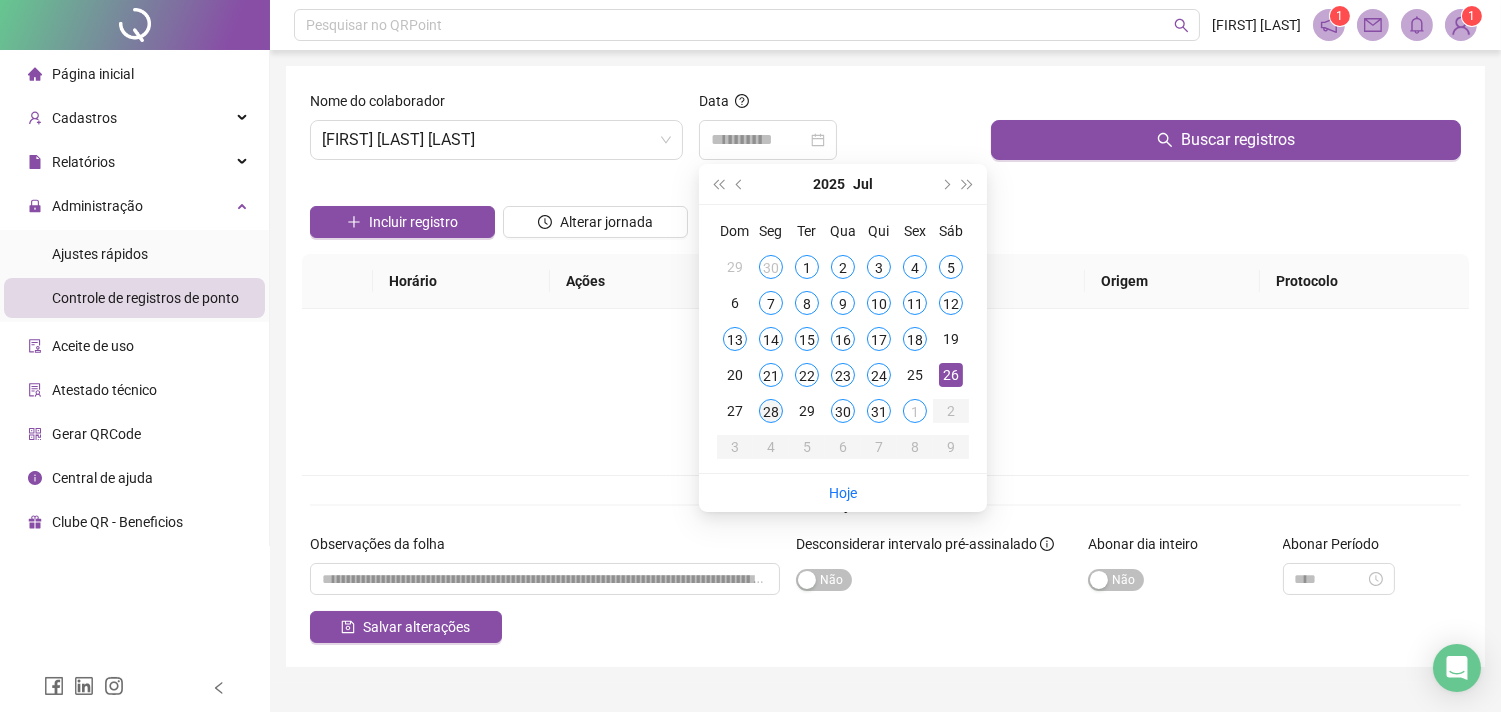 click on "28" at bounding box center (771, 411) 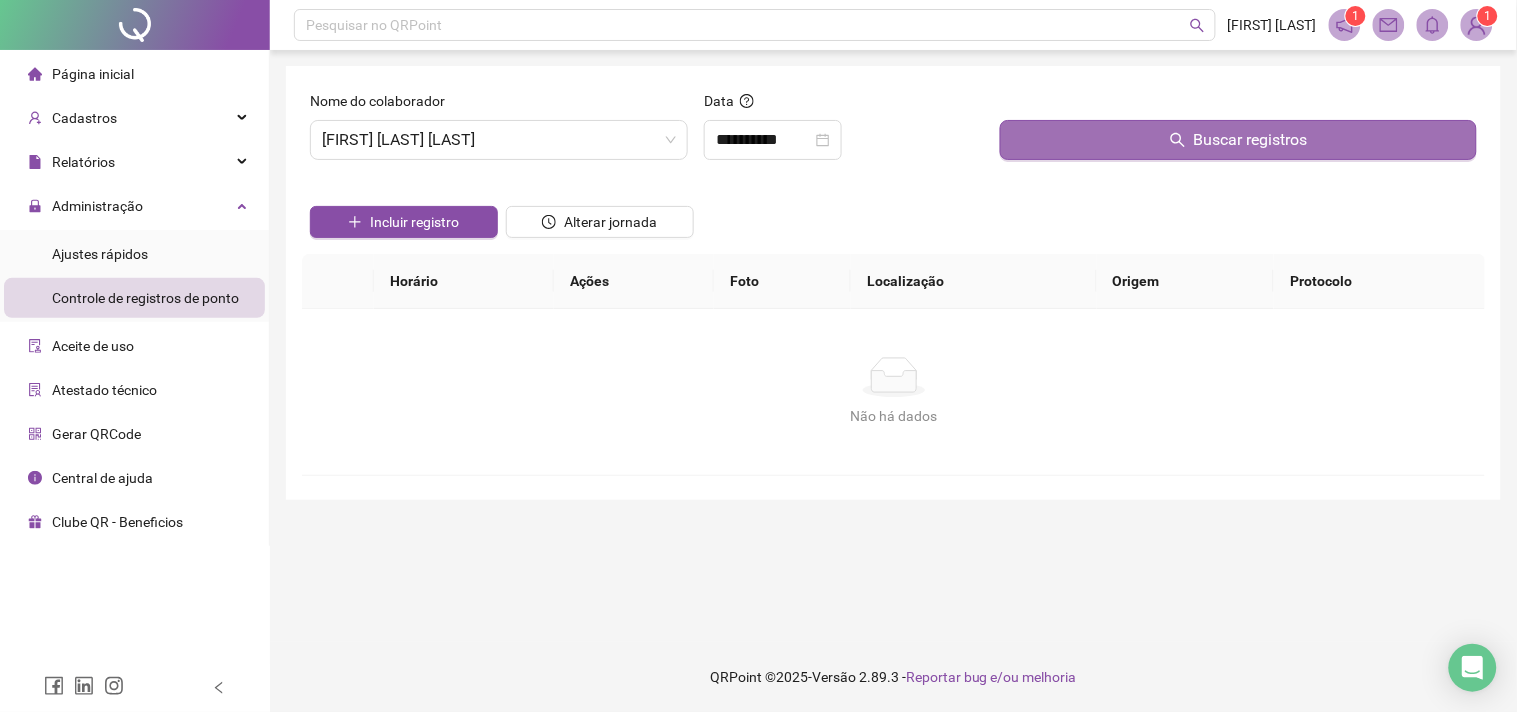 click on "Buscar registros" at bounding box center [1238, 140] 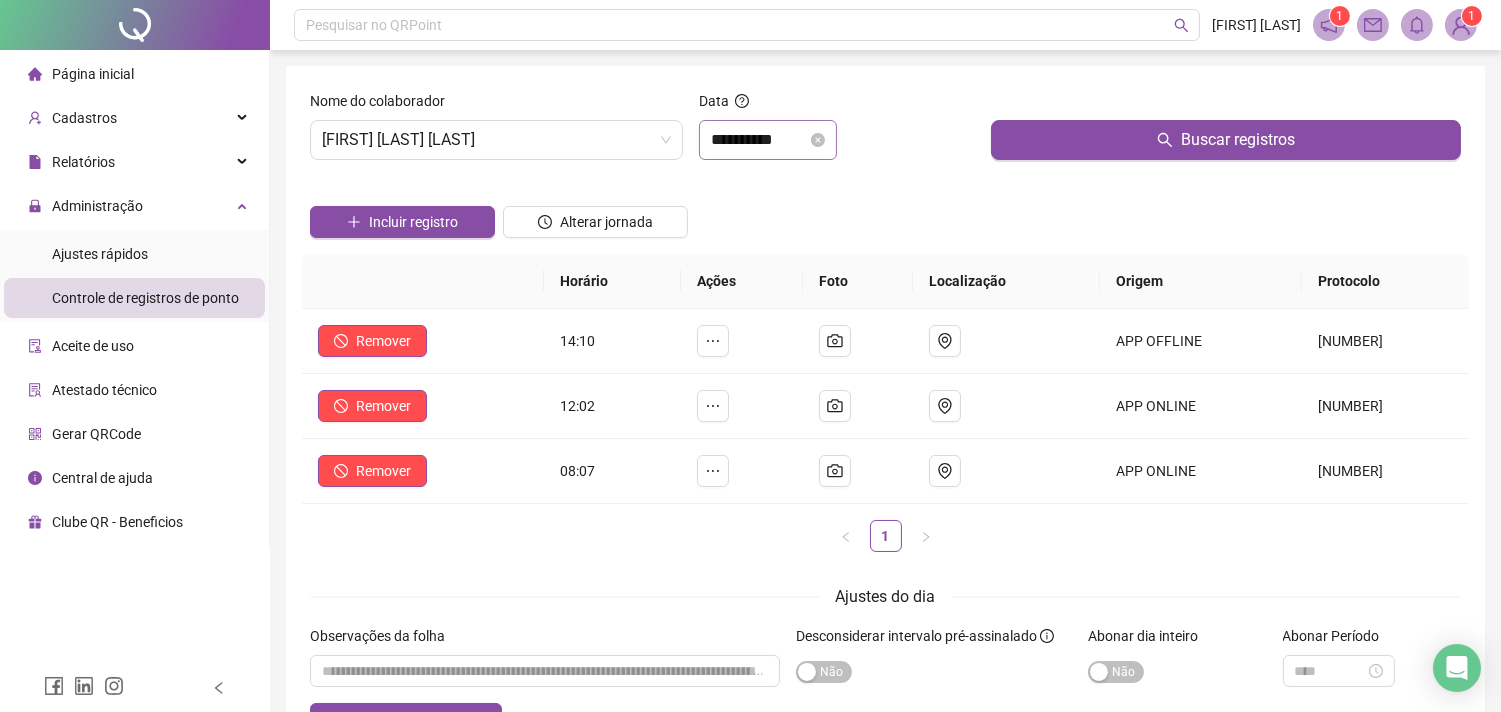 click on "**********" at bounding box center [768, 140] 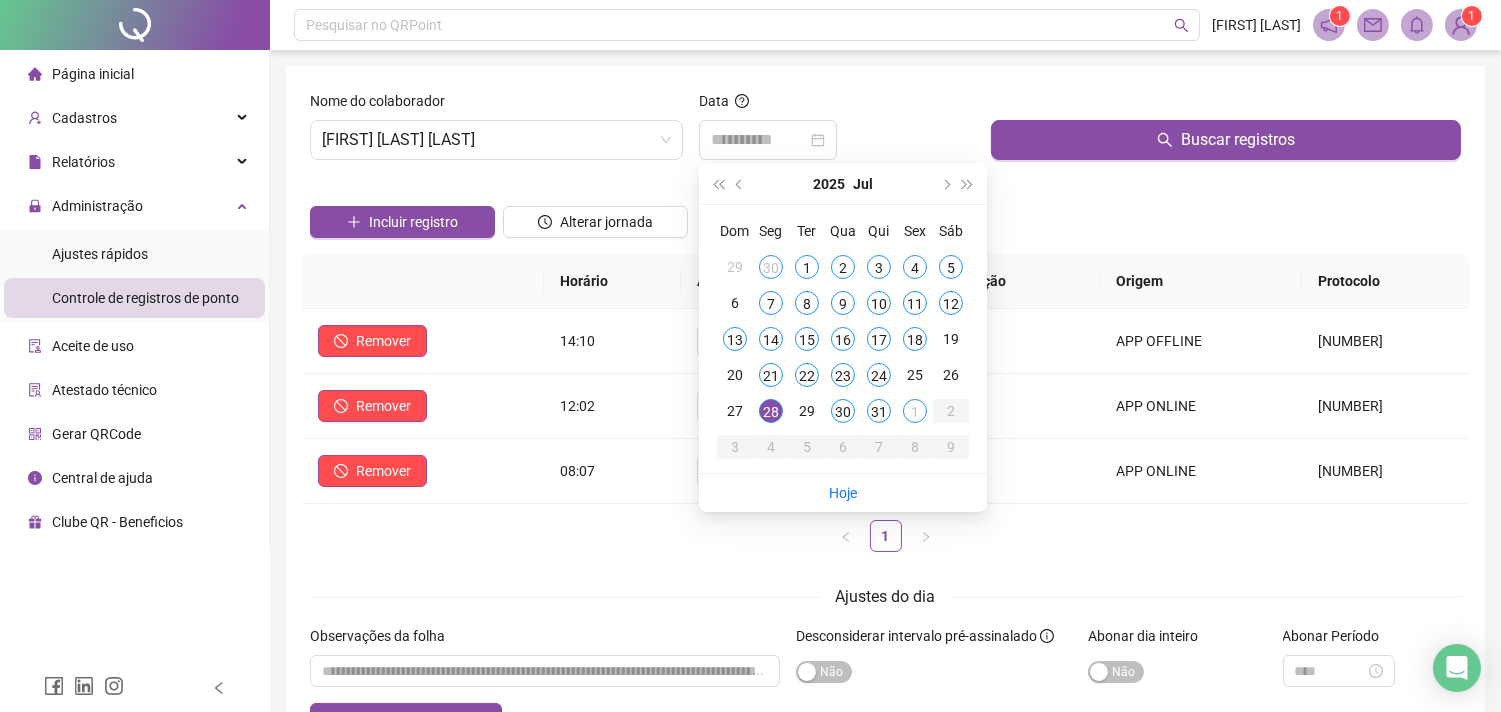 click on "28" at bounding box center (771, 411) 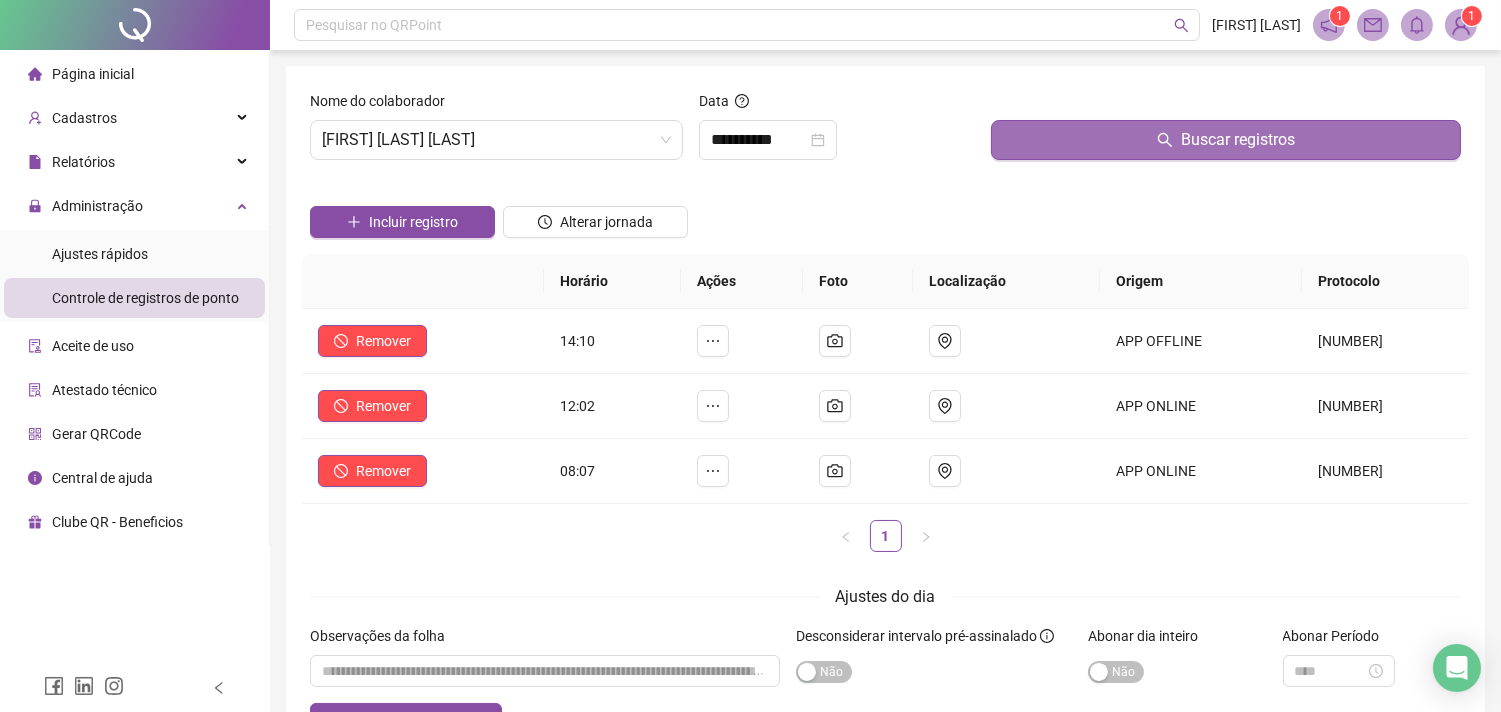 click on "Buscar registros" at bounding box center [1226, 140] 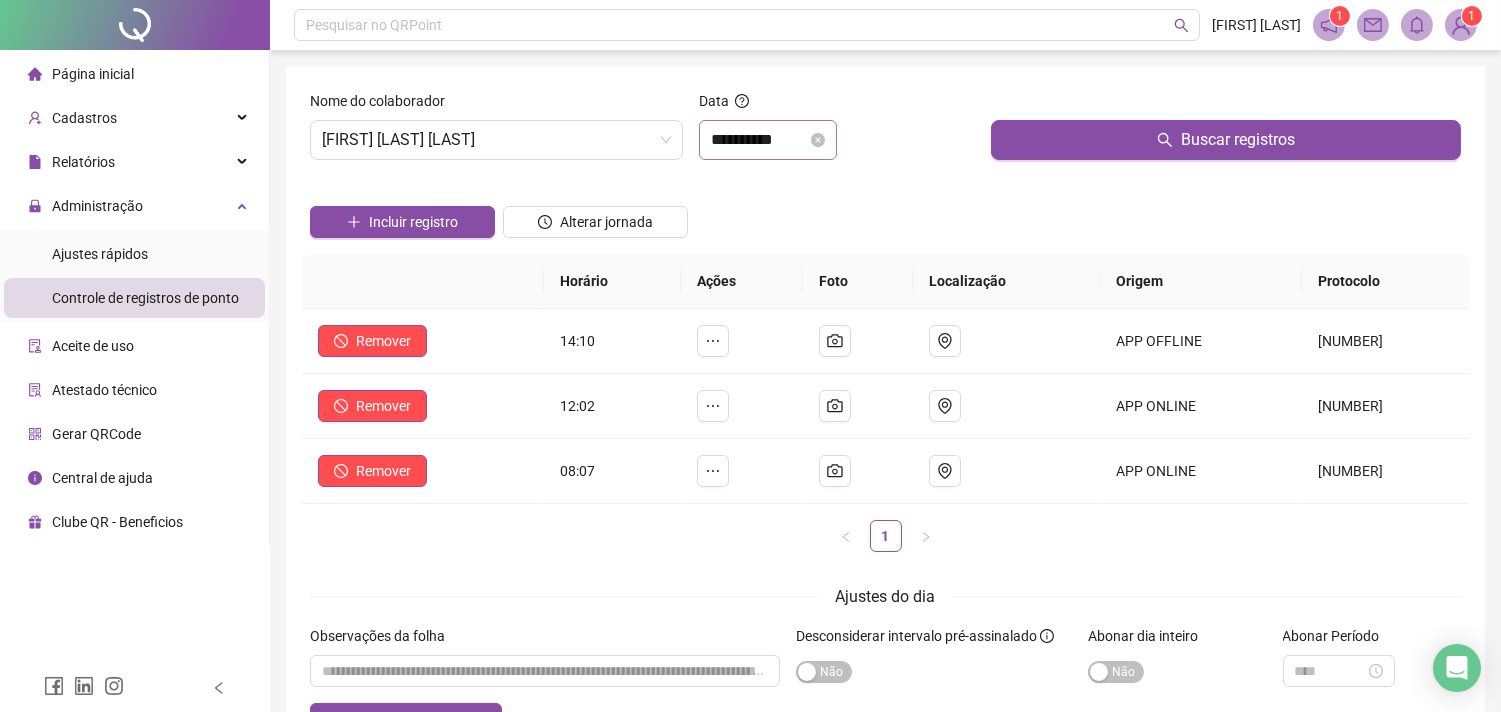 click on "**********" at bounding box center [768, 140] 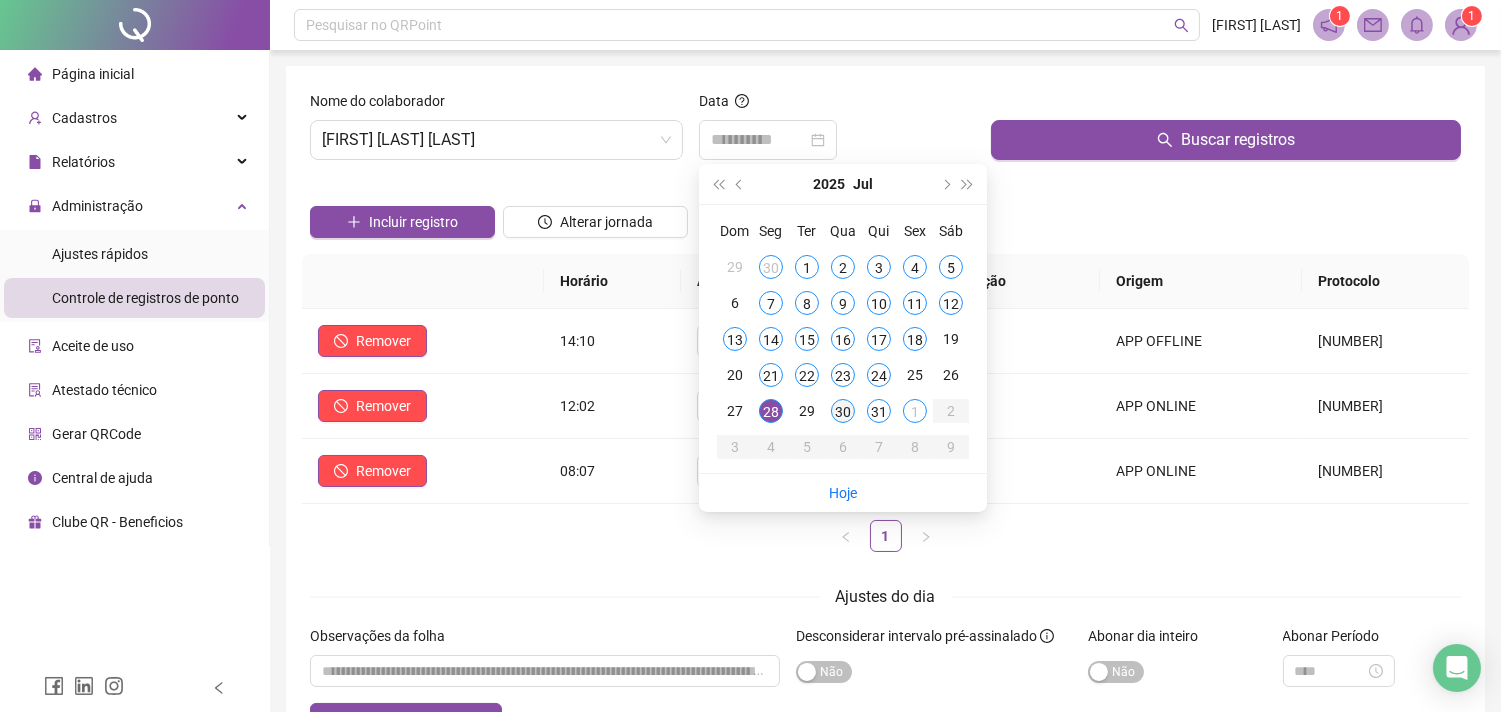 click on "30" at bounding box center (843, 411) 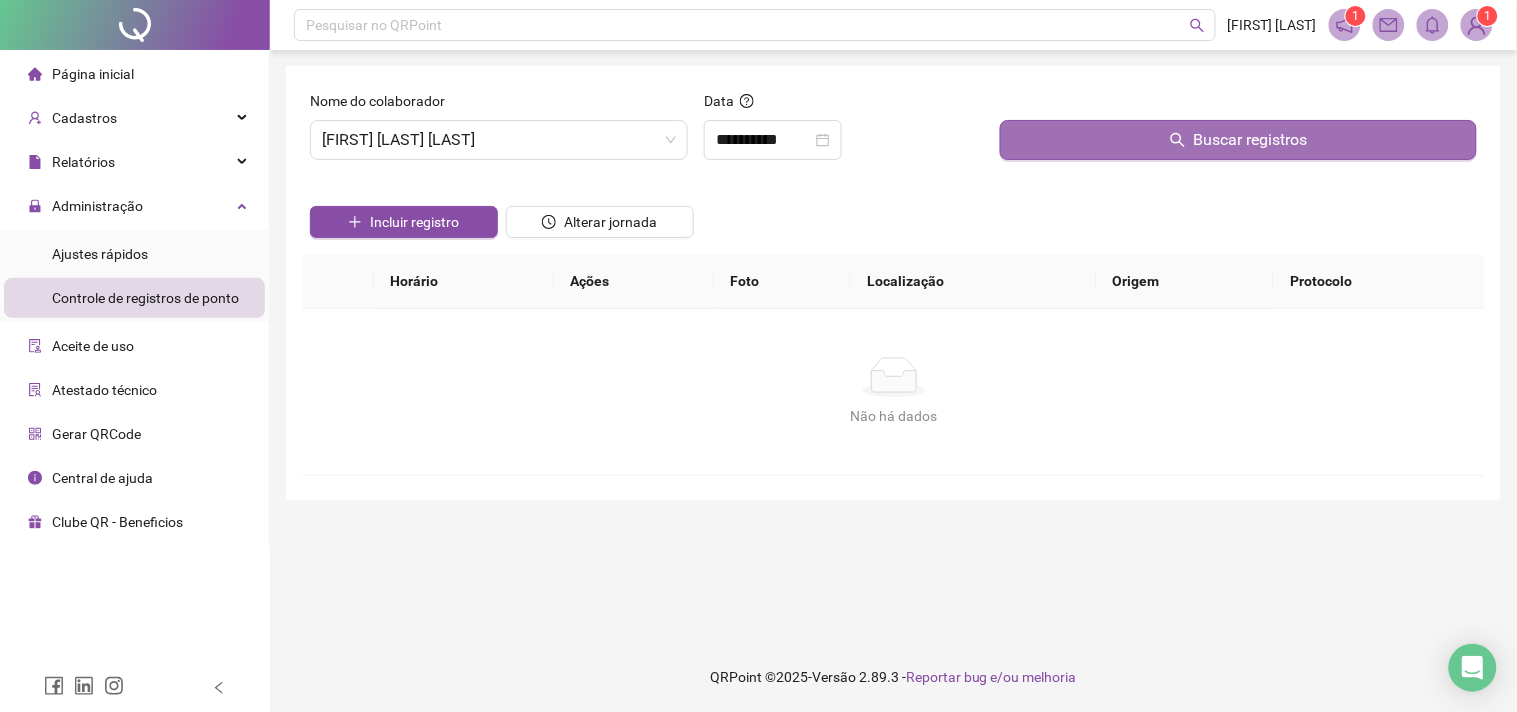 click on "Buscar registros" at bounding box center (1238, 140) 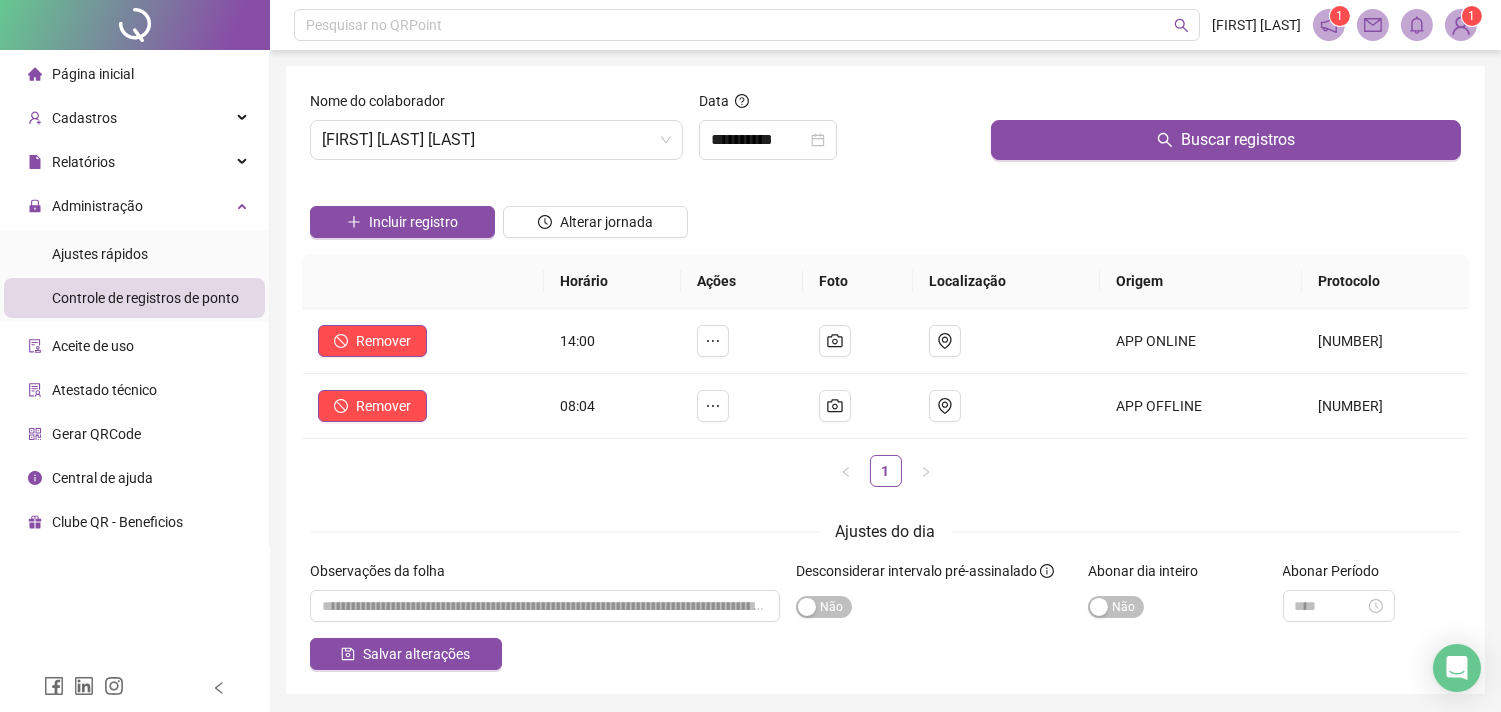 click on "Incluir registro   Alterar jornada" at bounding box center (885, 215) 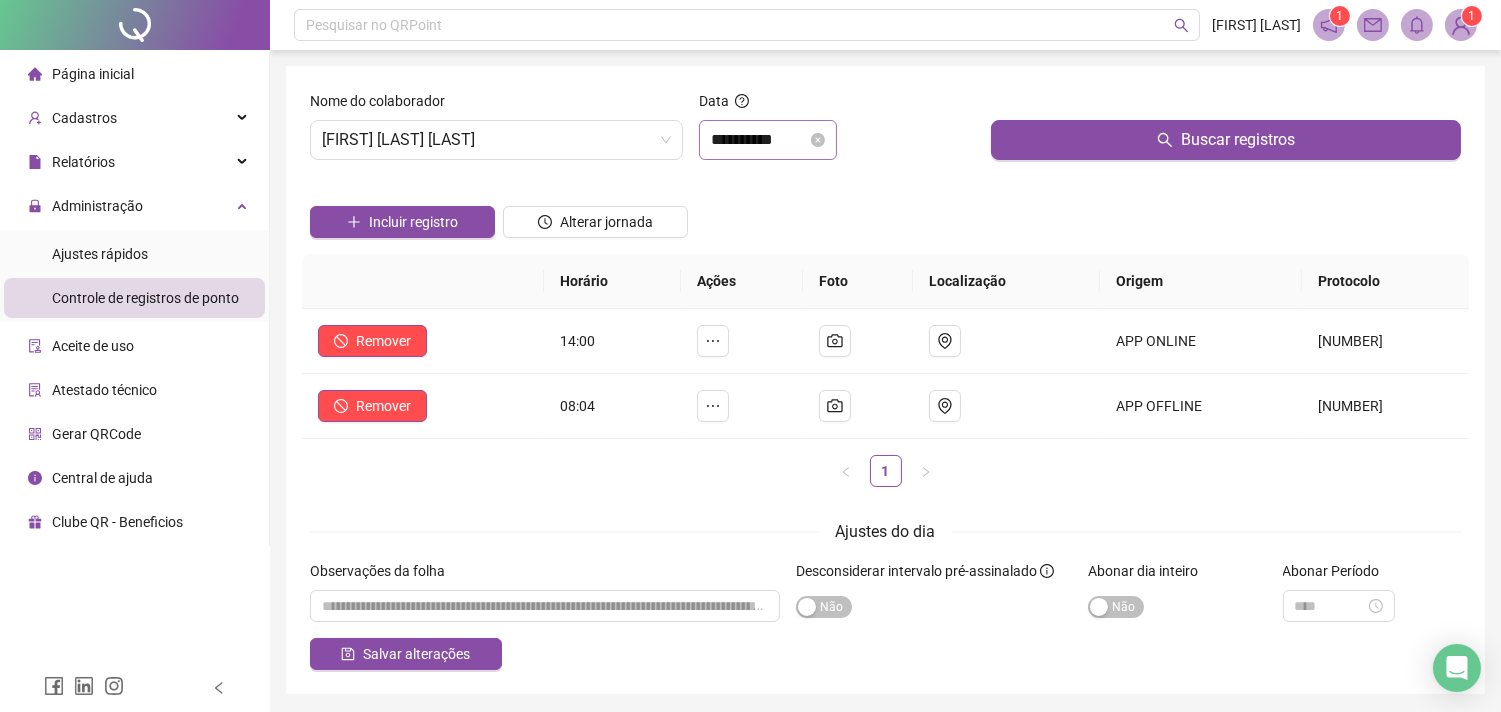 click on "**********" at bounding box center [768, 140] 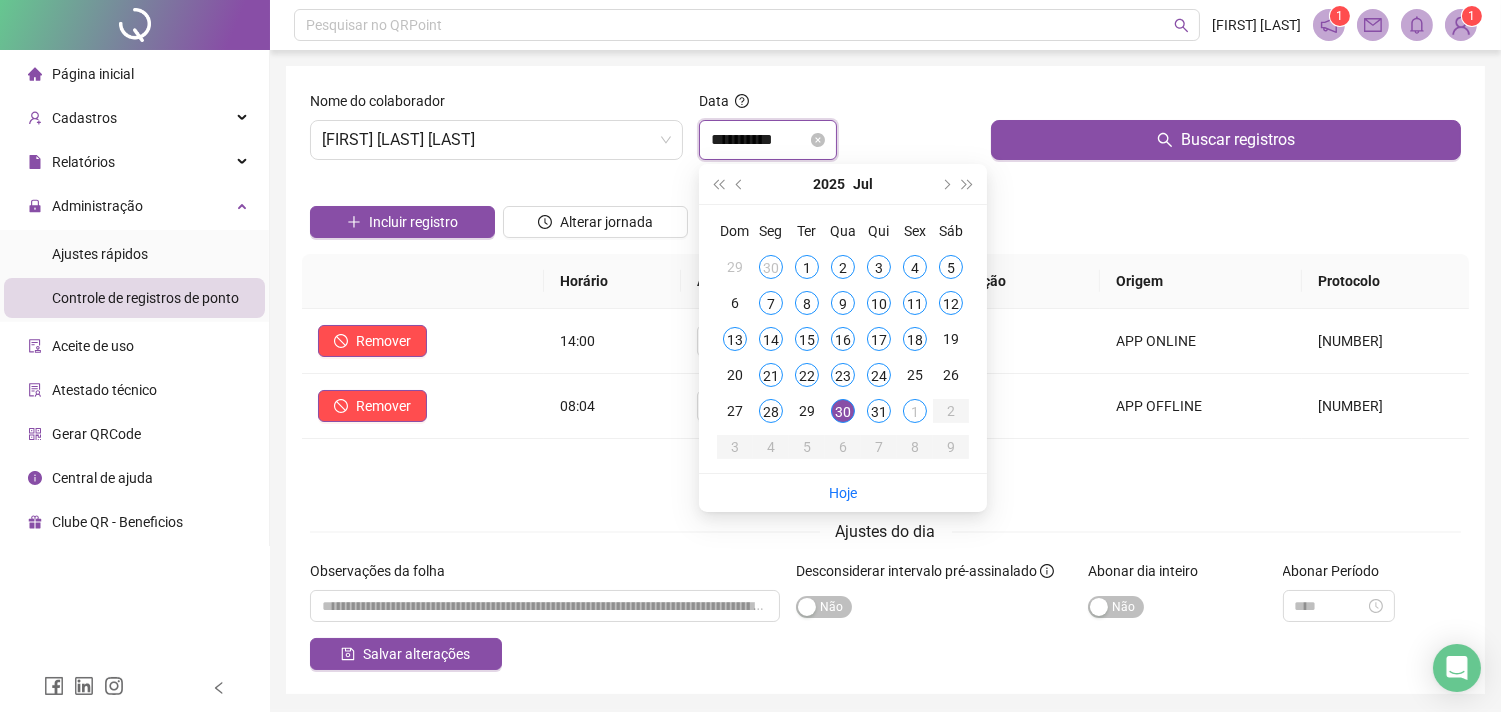 click on "**********" at bounding box center (768, 140) 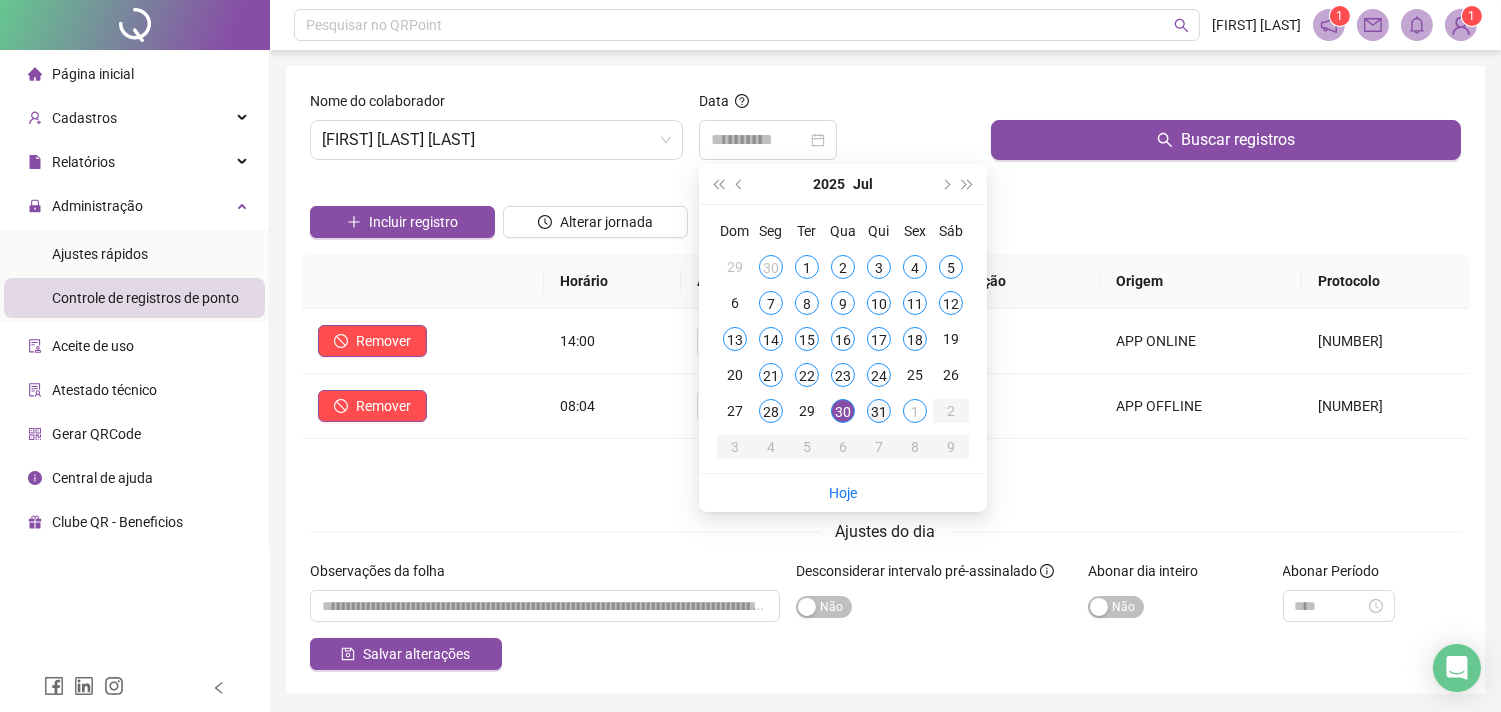 click on "31" at bounding box center [879, 411] 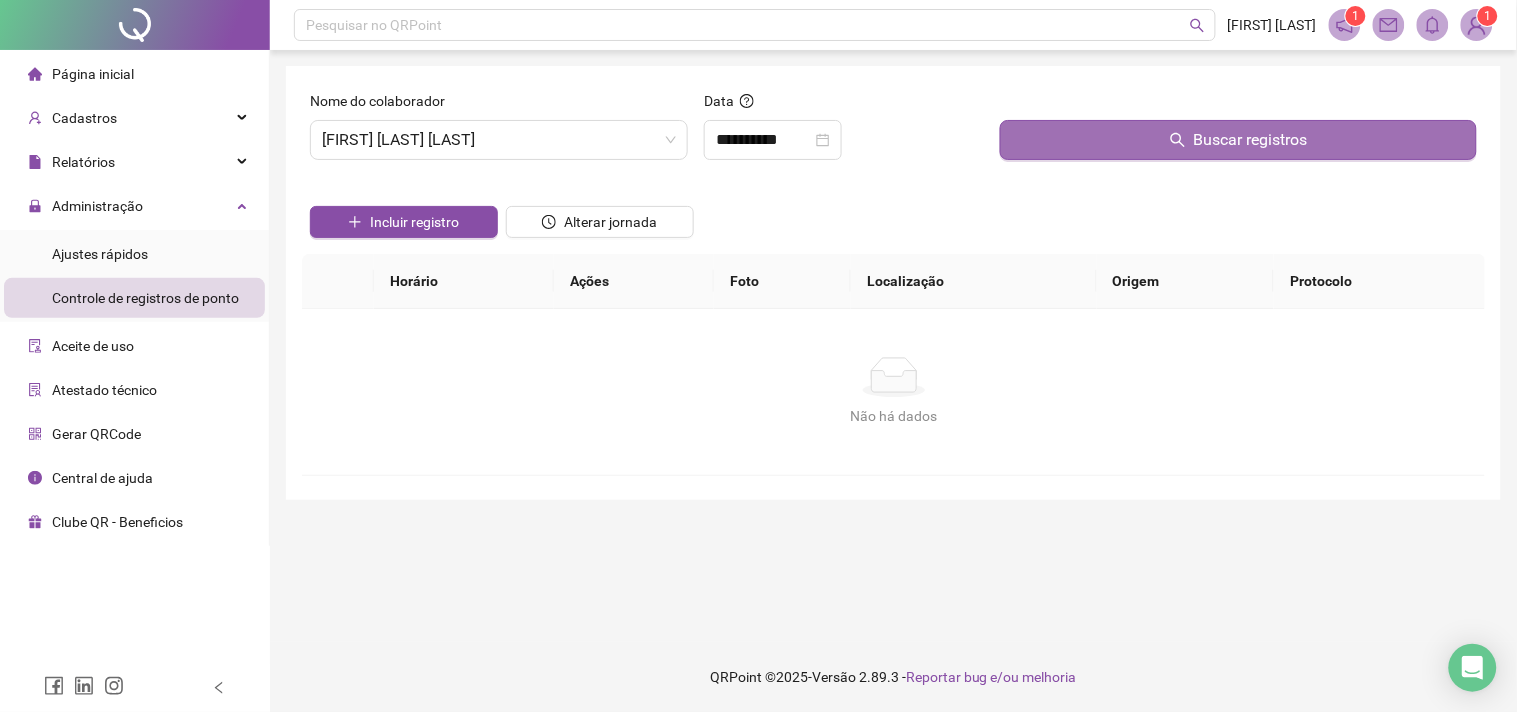 click on "Buscar registros" at bounding box center [1238, 140] 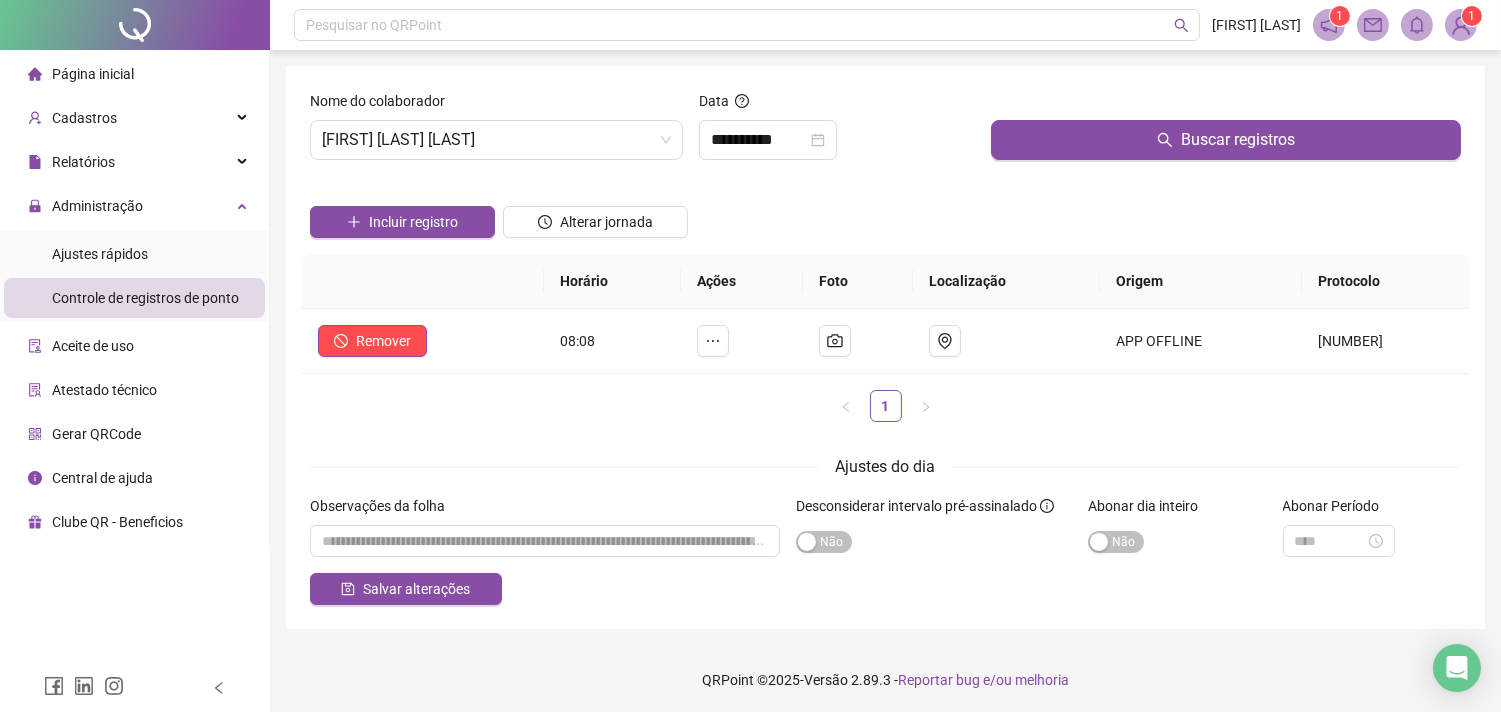 click on "Incluir registro   Alterar jornada" at bounding box center (885, 215) 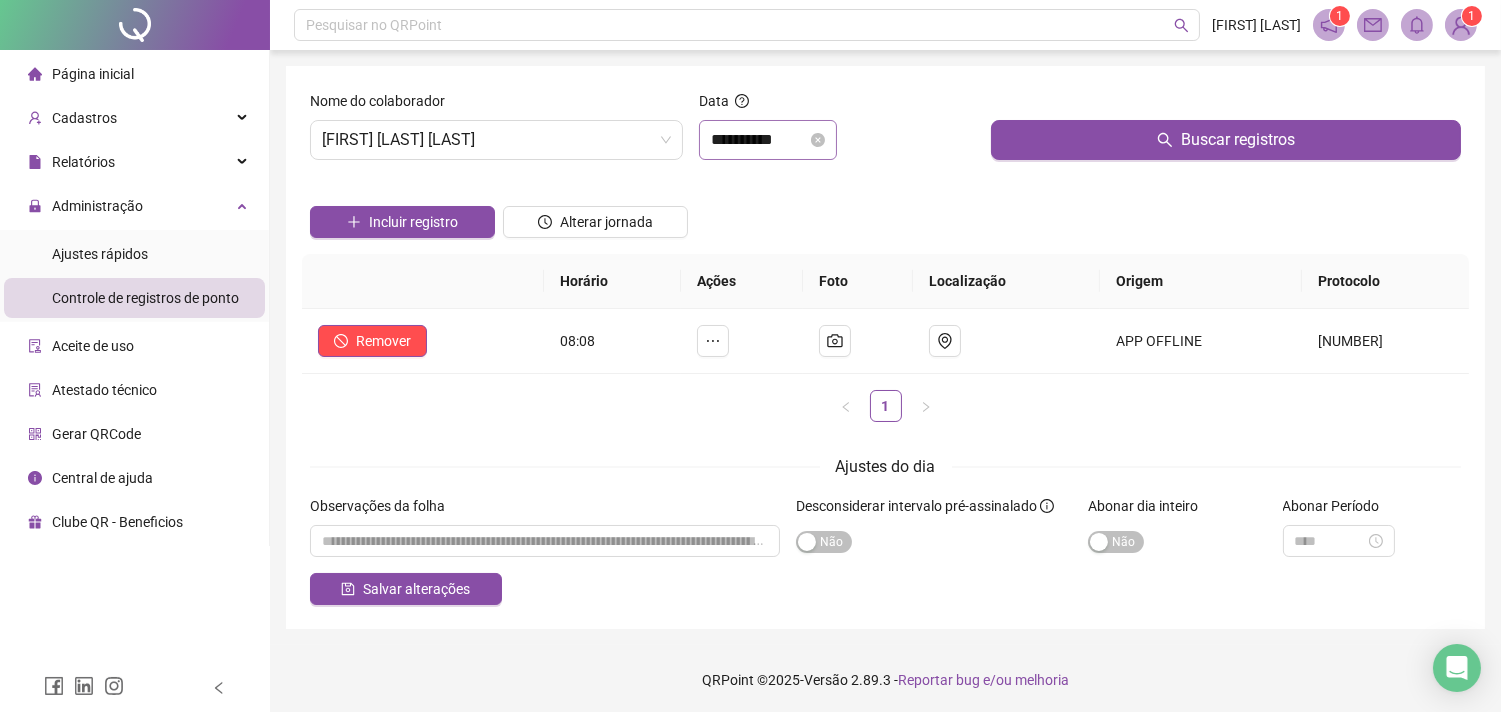 click on "**********" at bounding box center [768, 140] 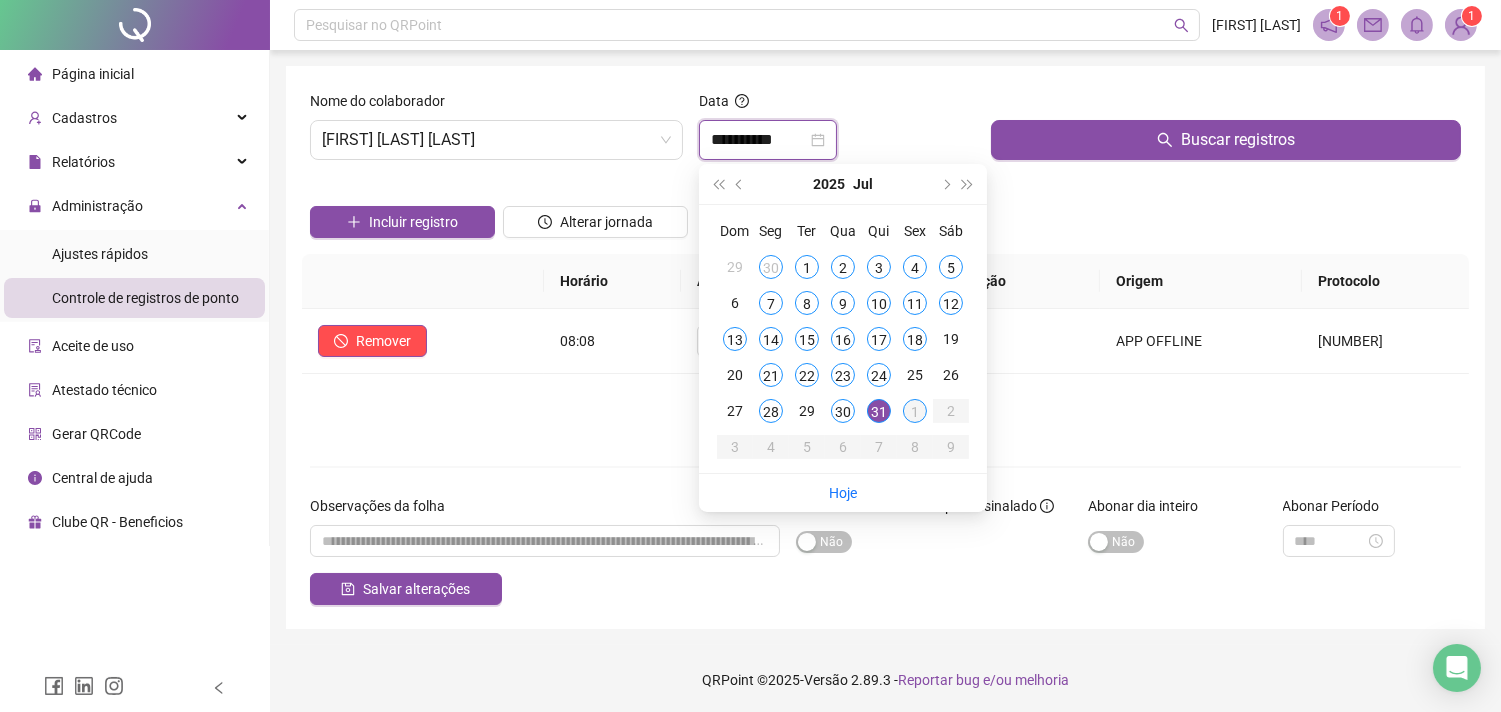 type on "**********" 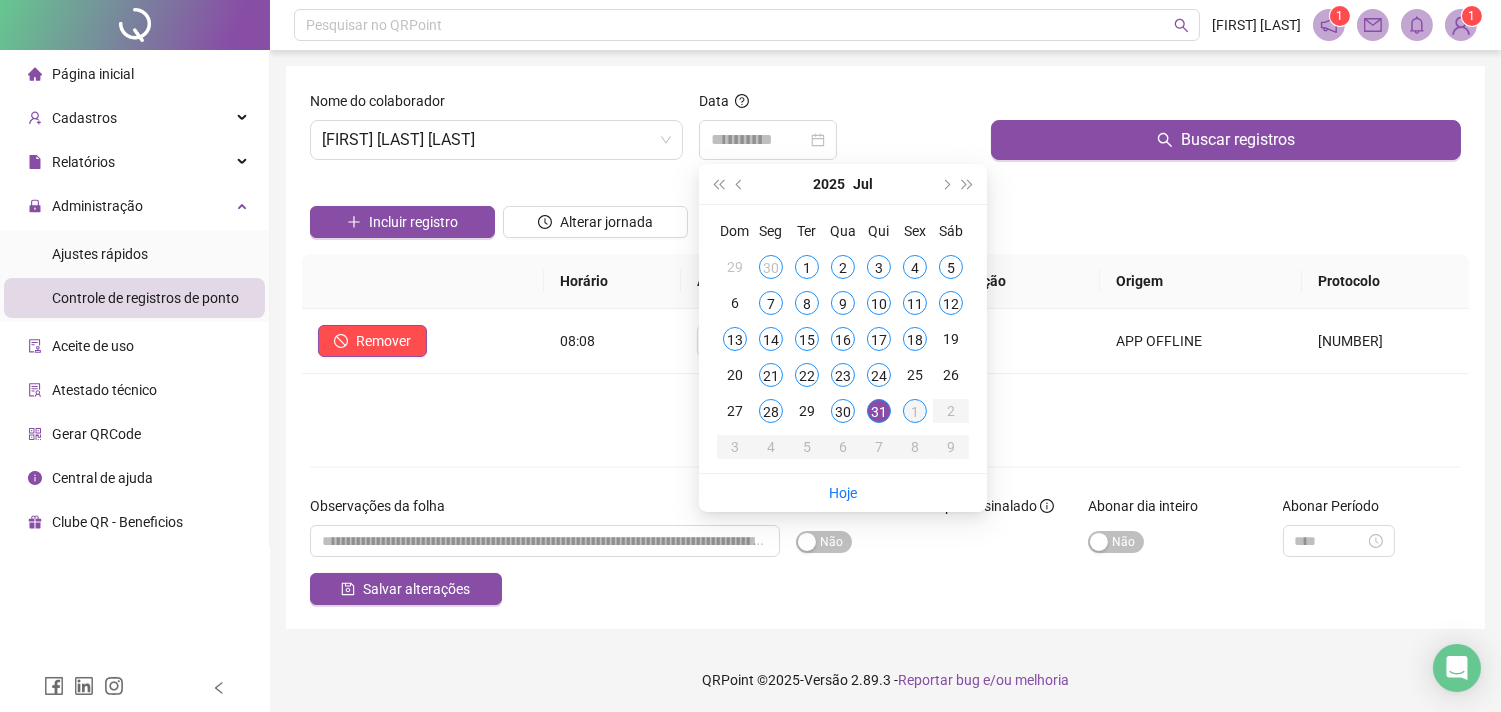 click on "1" at bounding box center (915, 411) 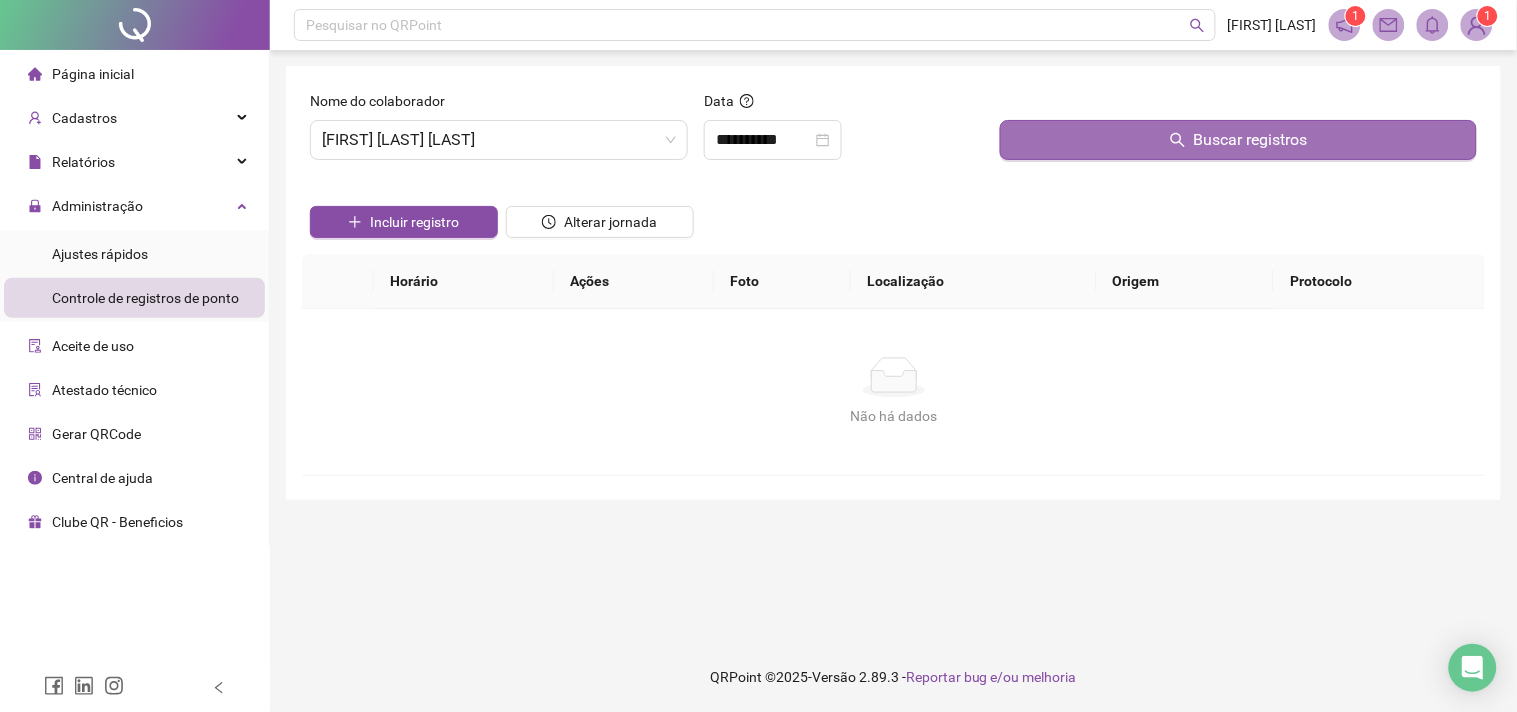click on "Buscar registros" at bounding box center [1238, 140] 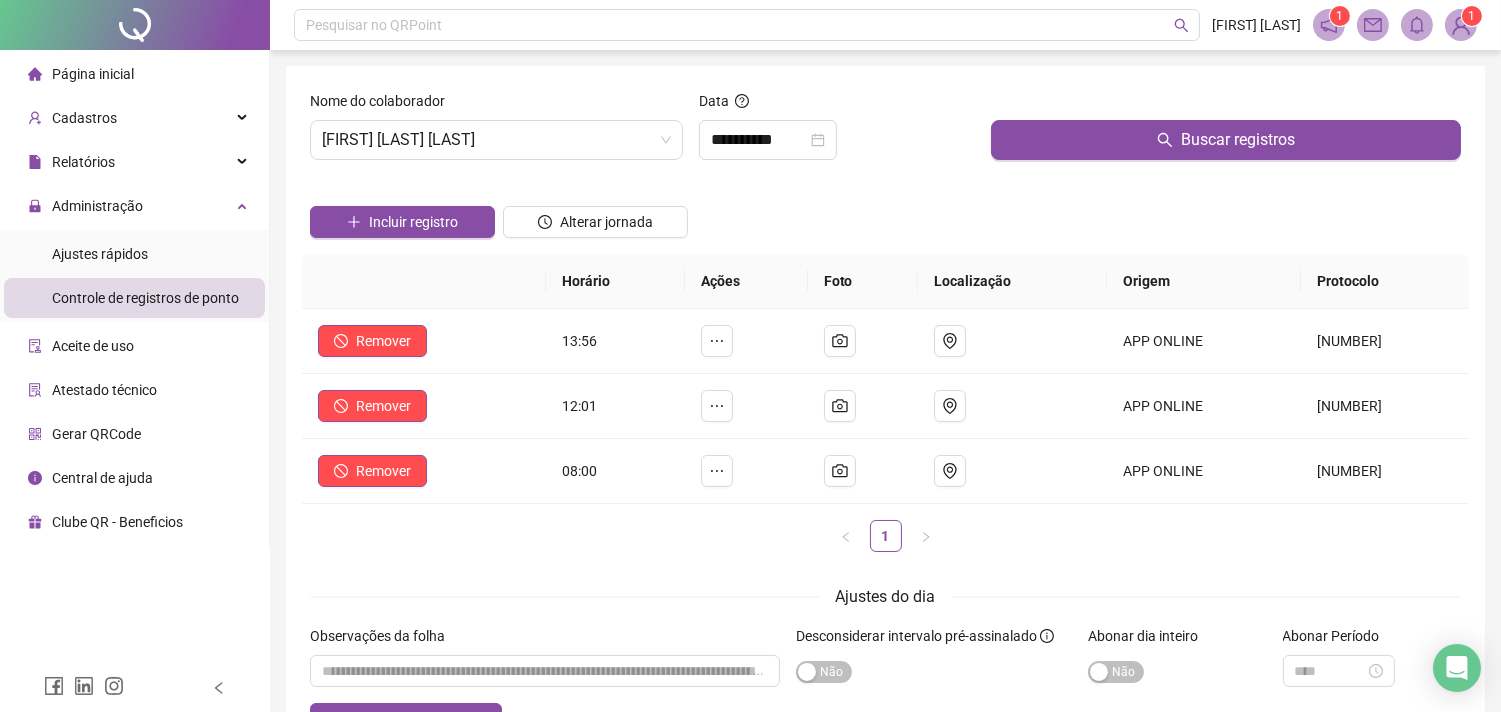 click on "Incluir registro   Alterar jornada" at bounding box center (885, 215) 